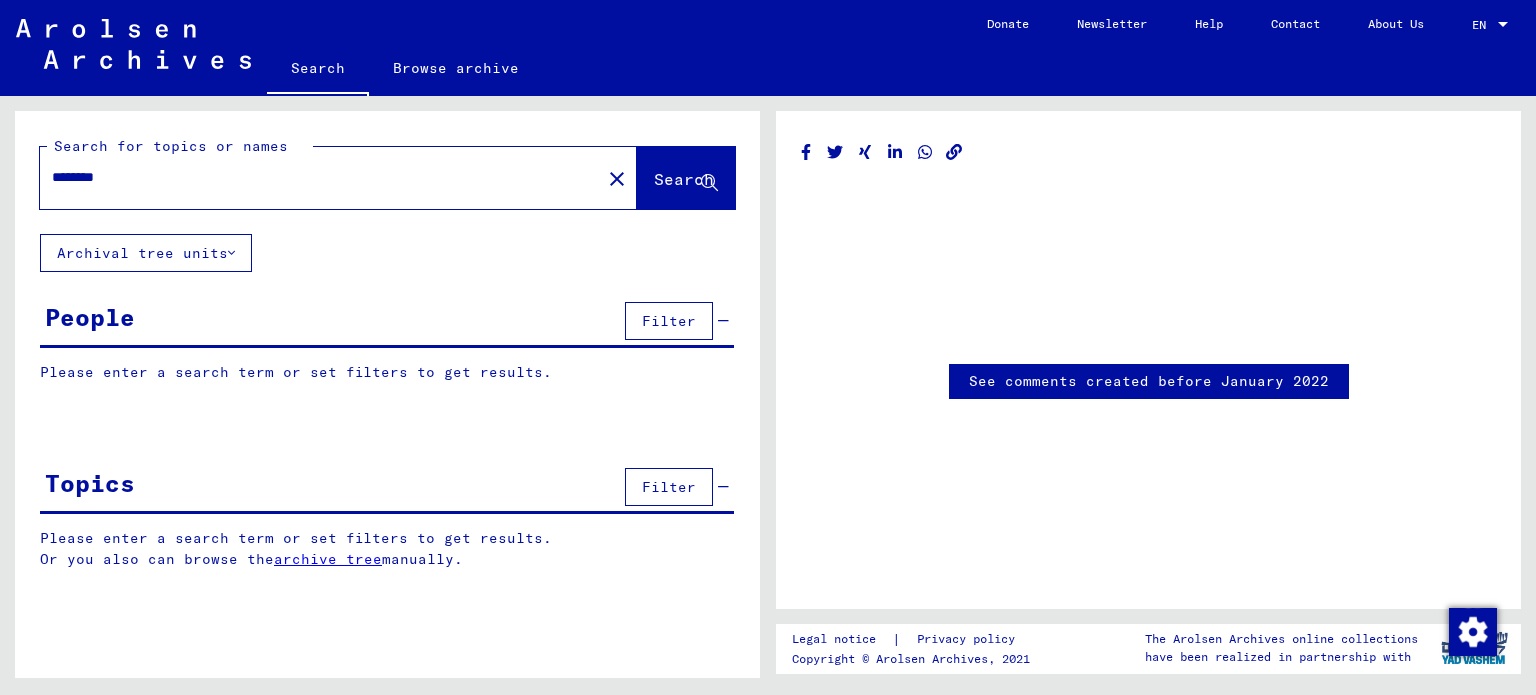 scroll, scrollTop: 0, scrollLeft: 0, axis: both 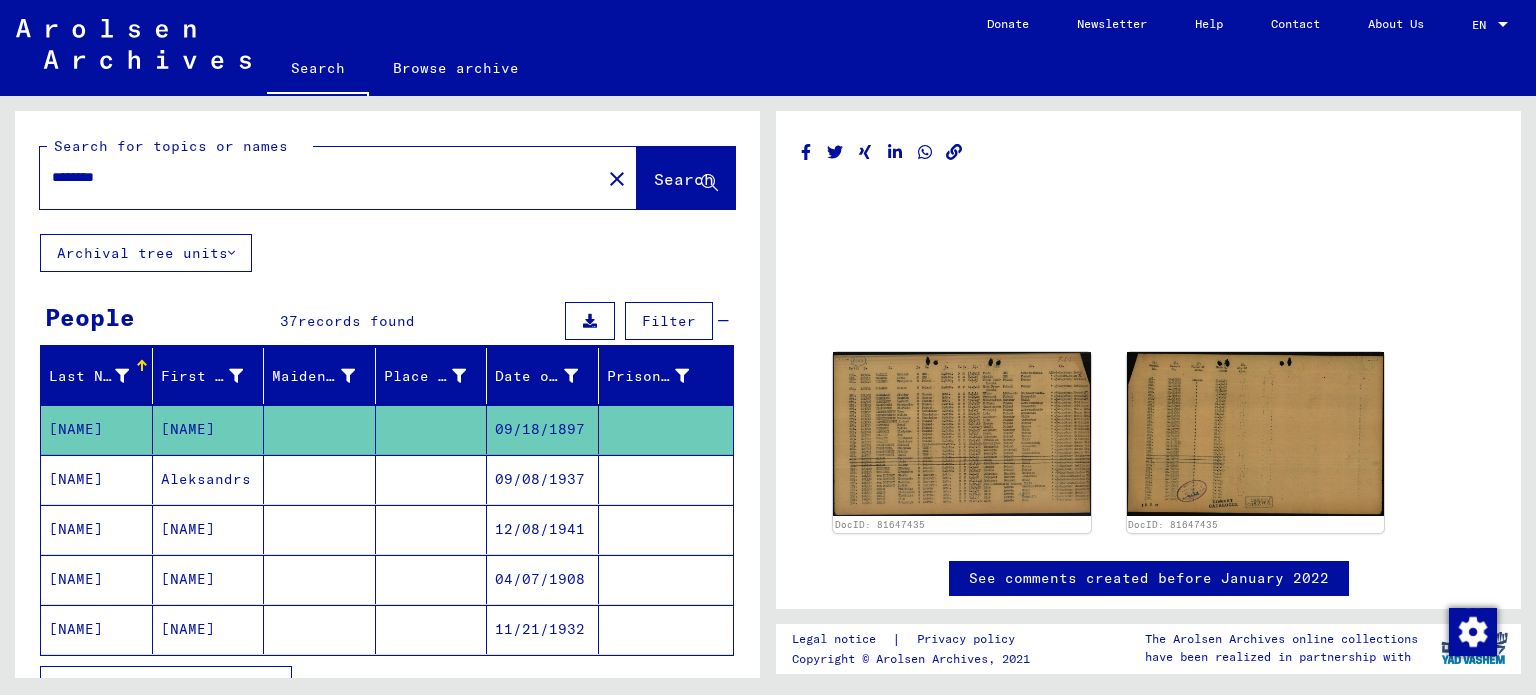 click on "********" at bounding box center [320, 177] 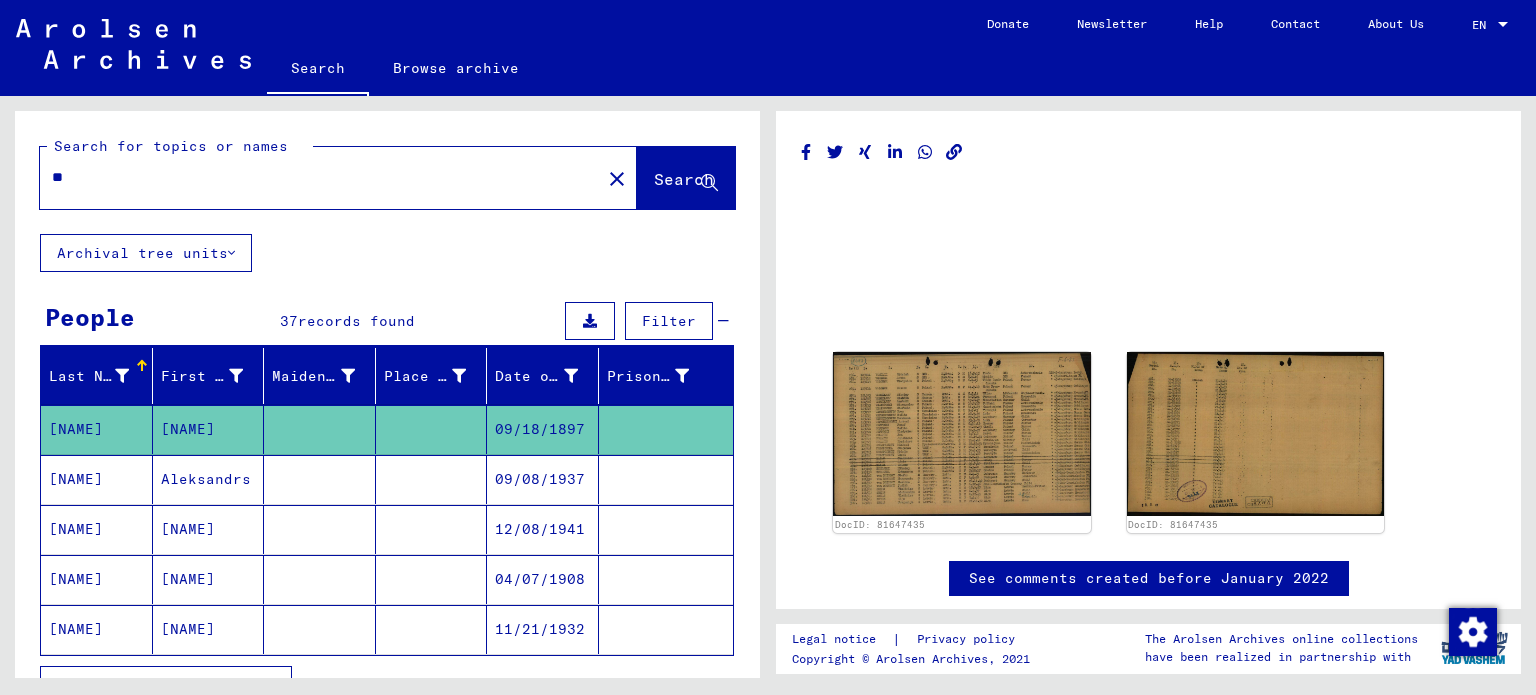 type on "*" 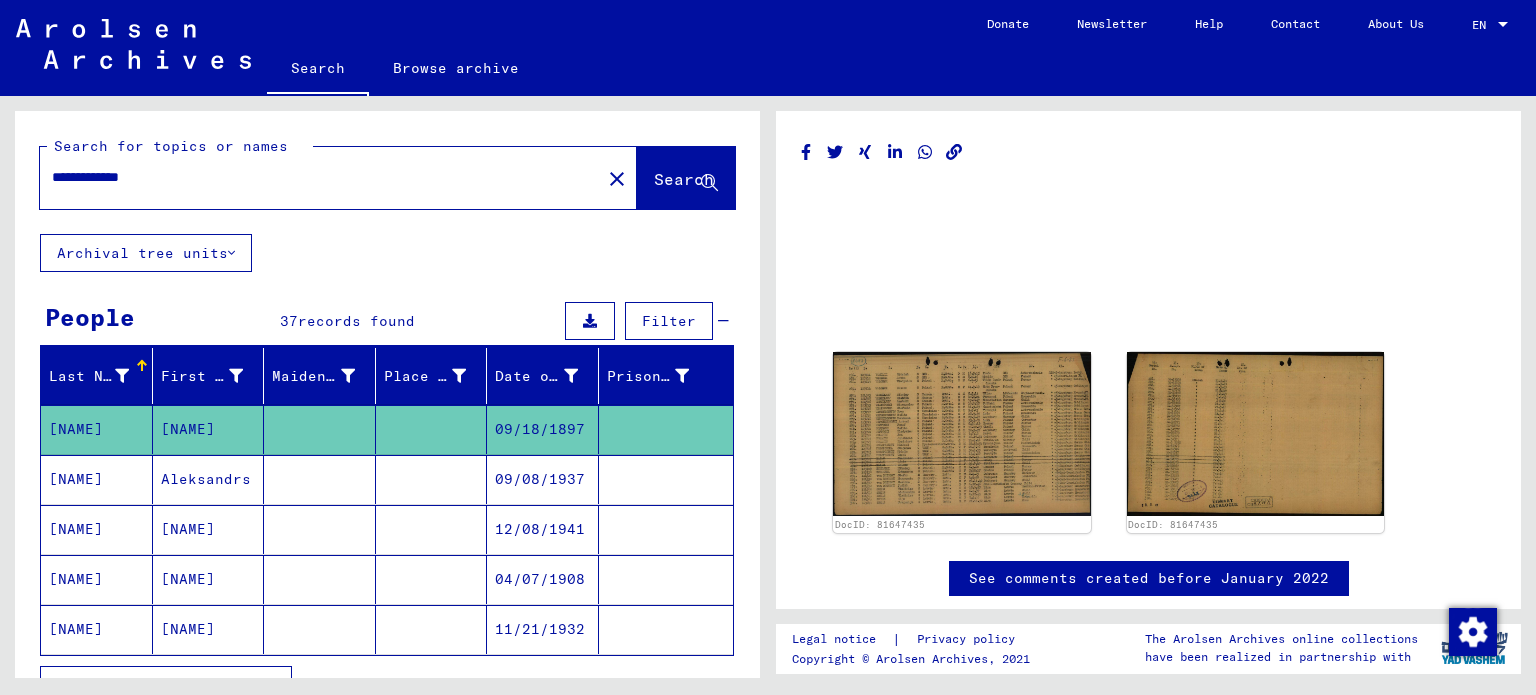 type on "**********" 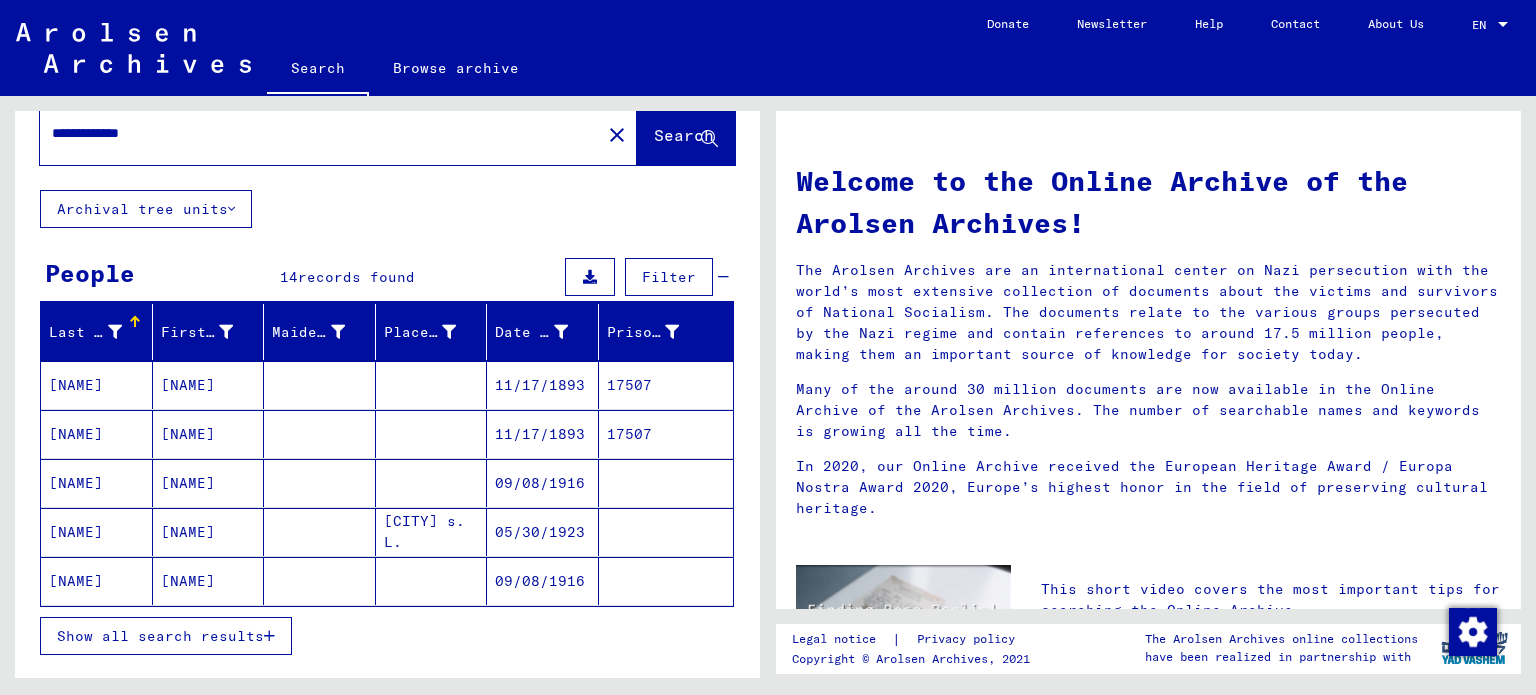 scroll, scrollTop: 47, scrollLeft: 0, axis: vertical 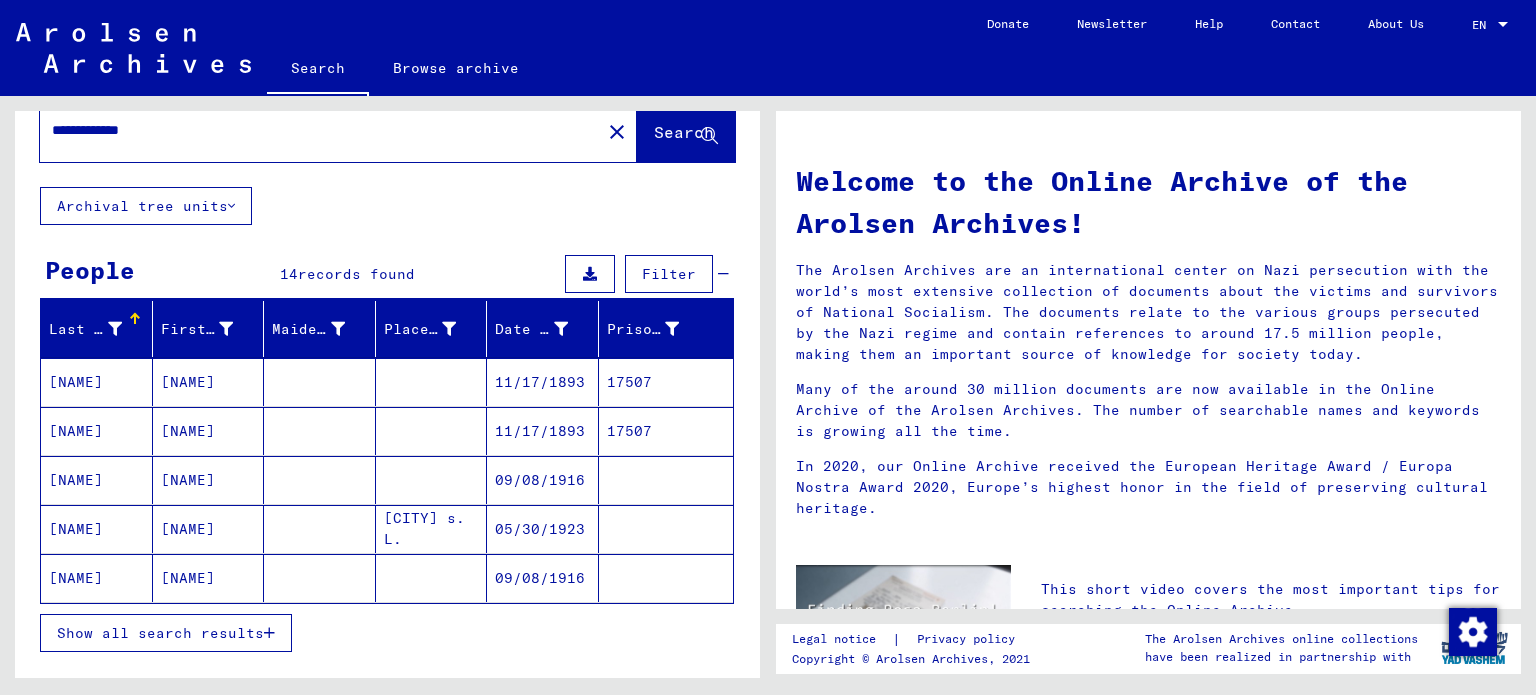click on "Show all search results" at bounding box center (160, 633) 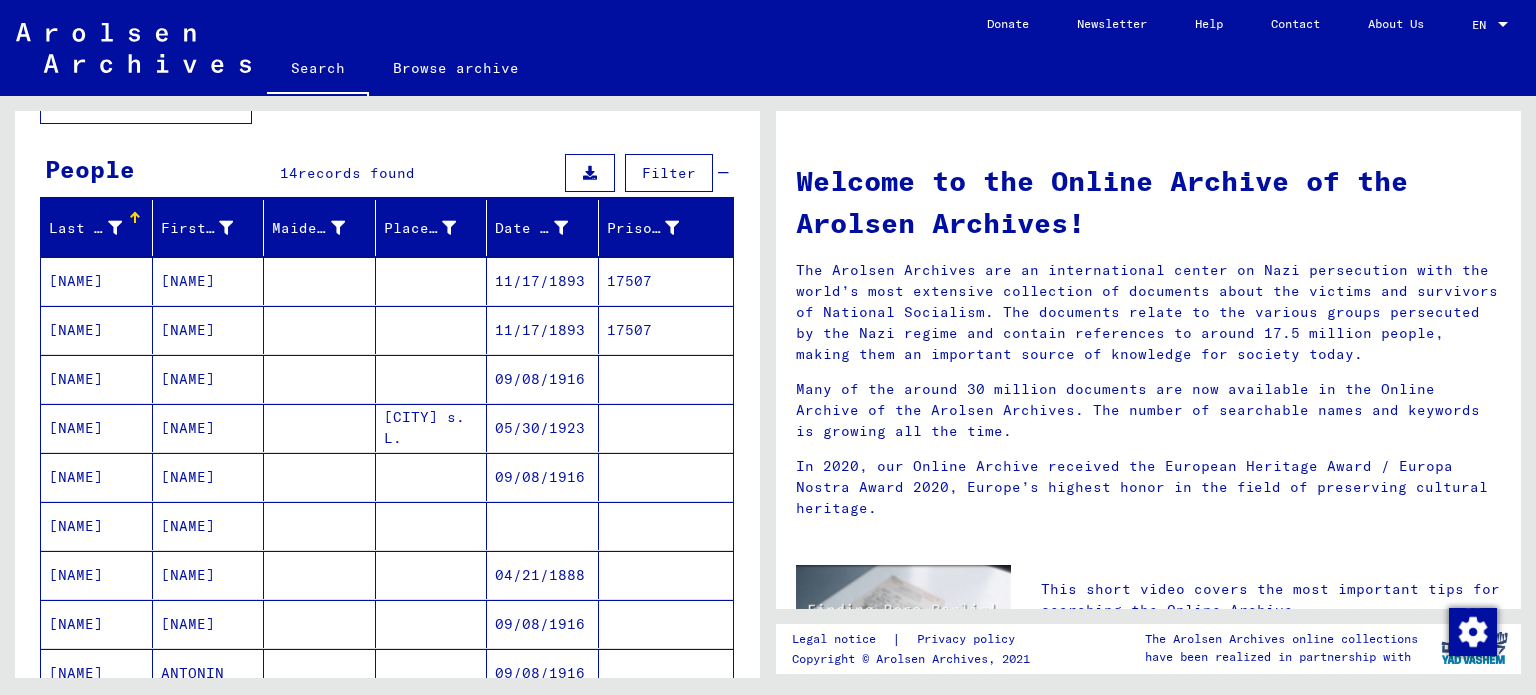 scroll, scrollTop: 148, scrollLeft: 0, axis: vertical 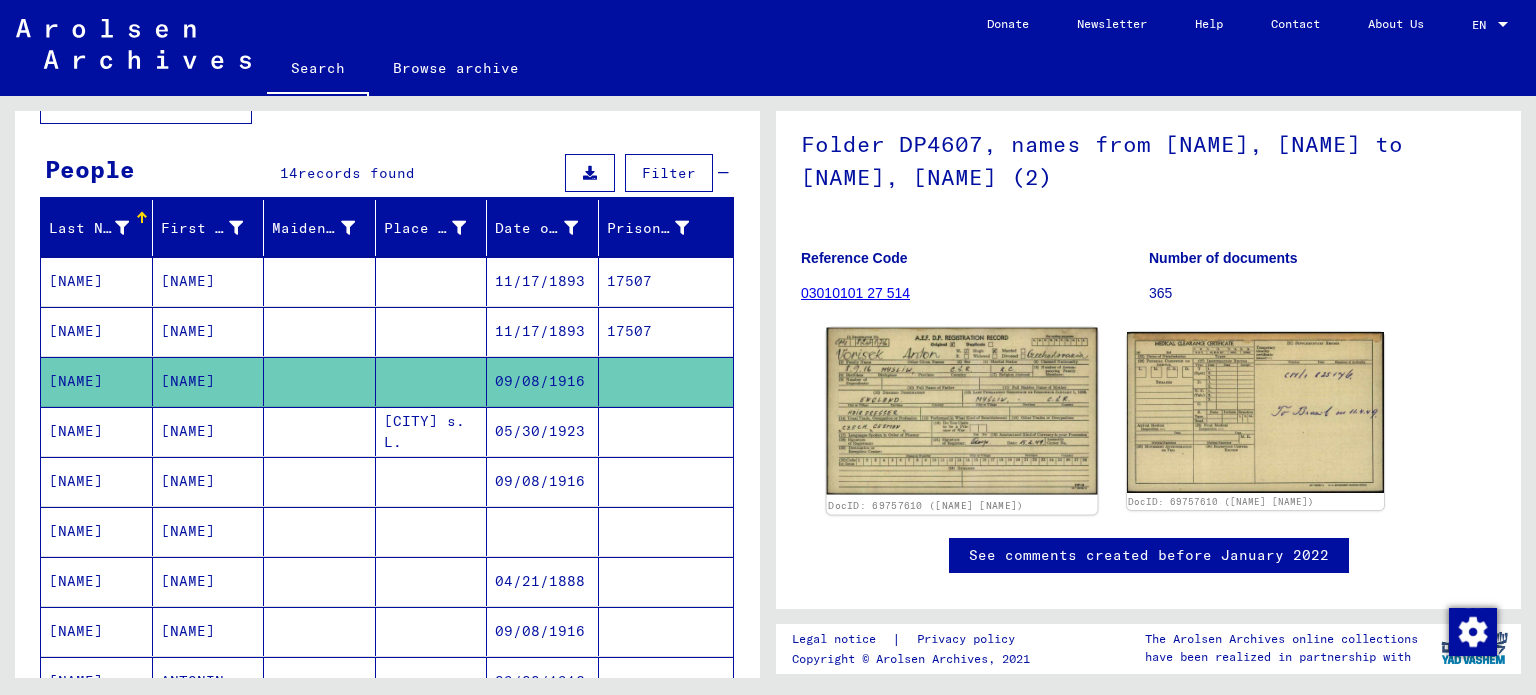 click 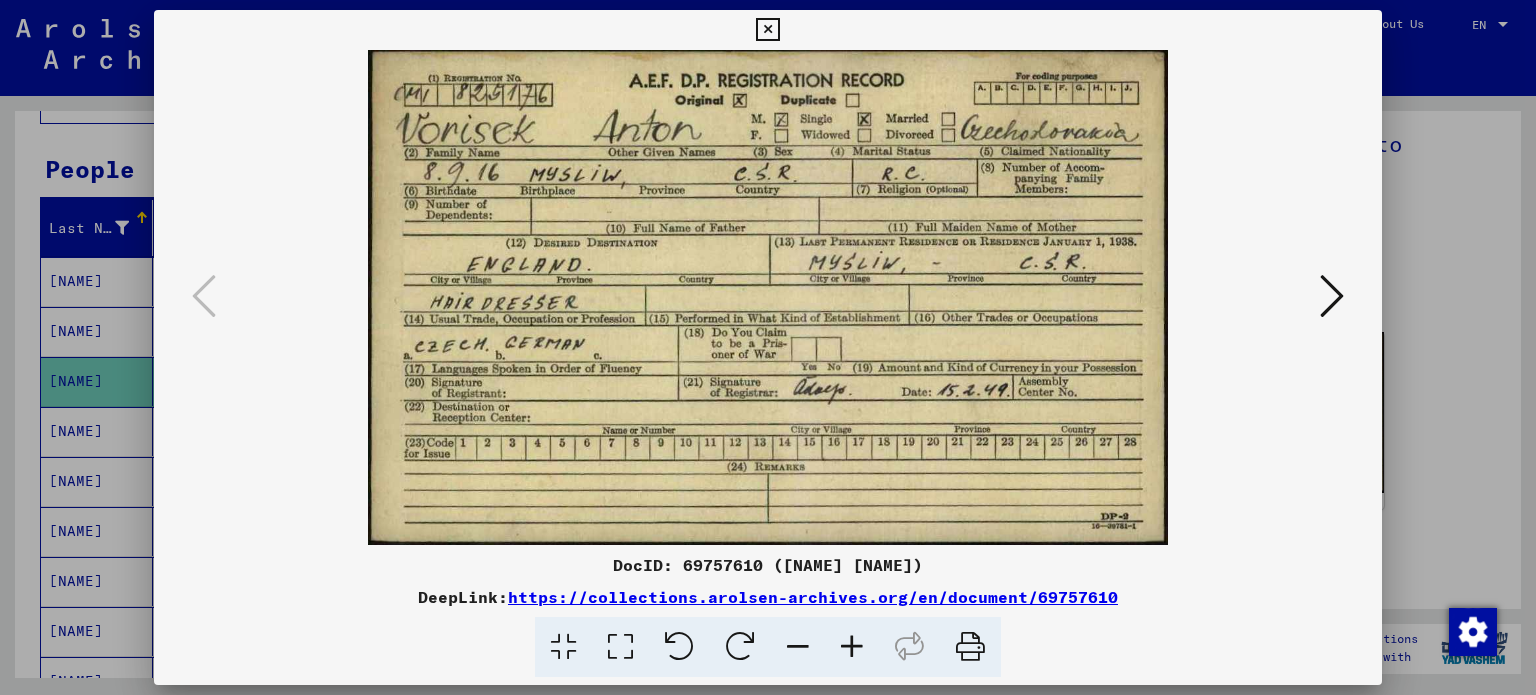click at bounding box center [970, 647] 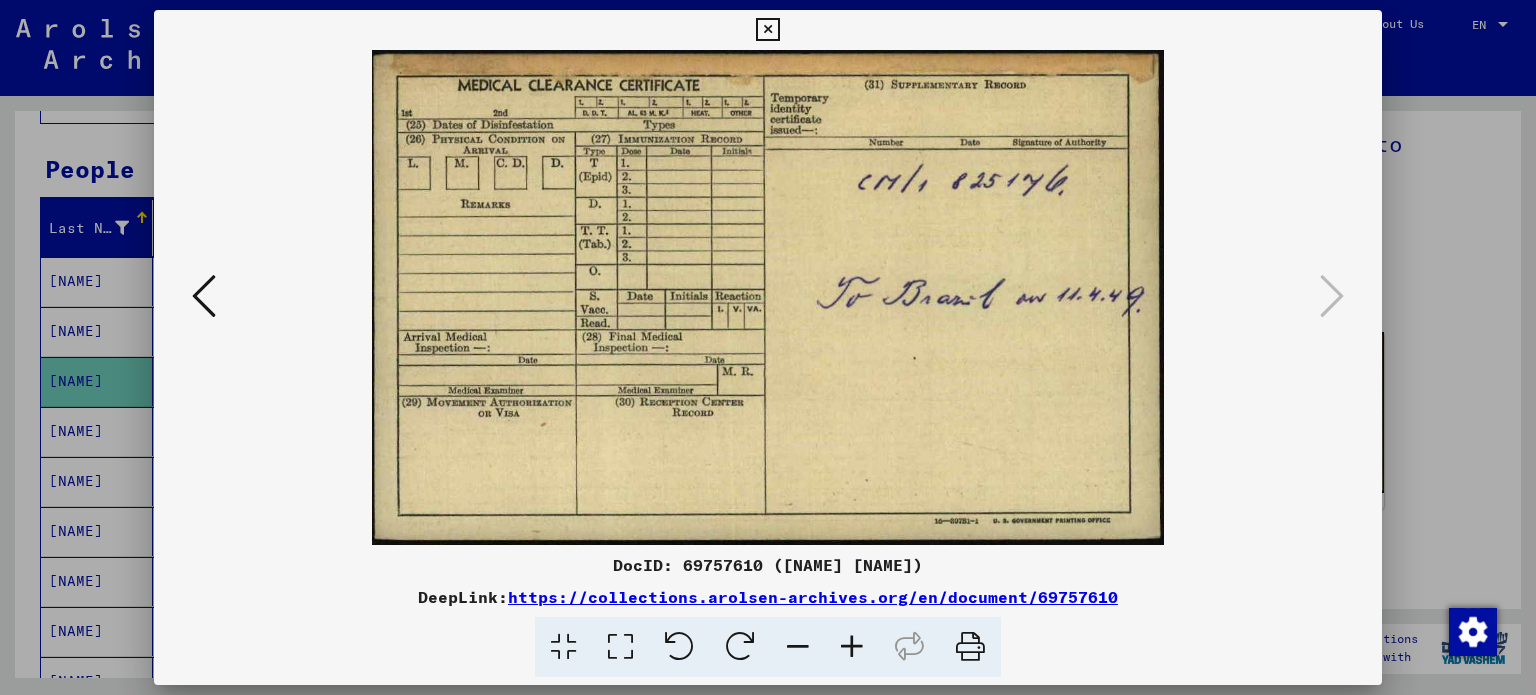 click at bounding box center [970, 647] 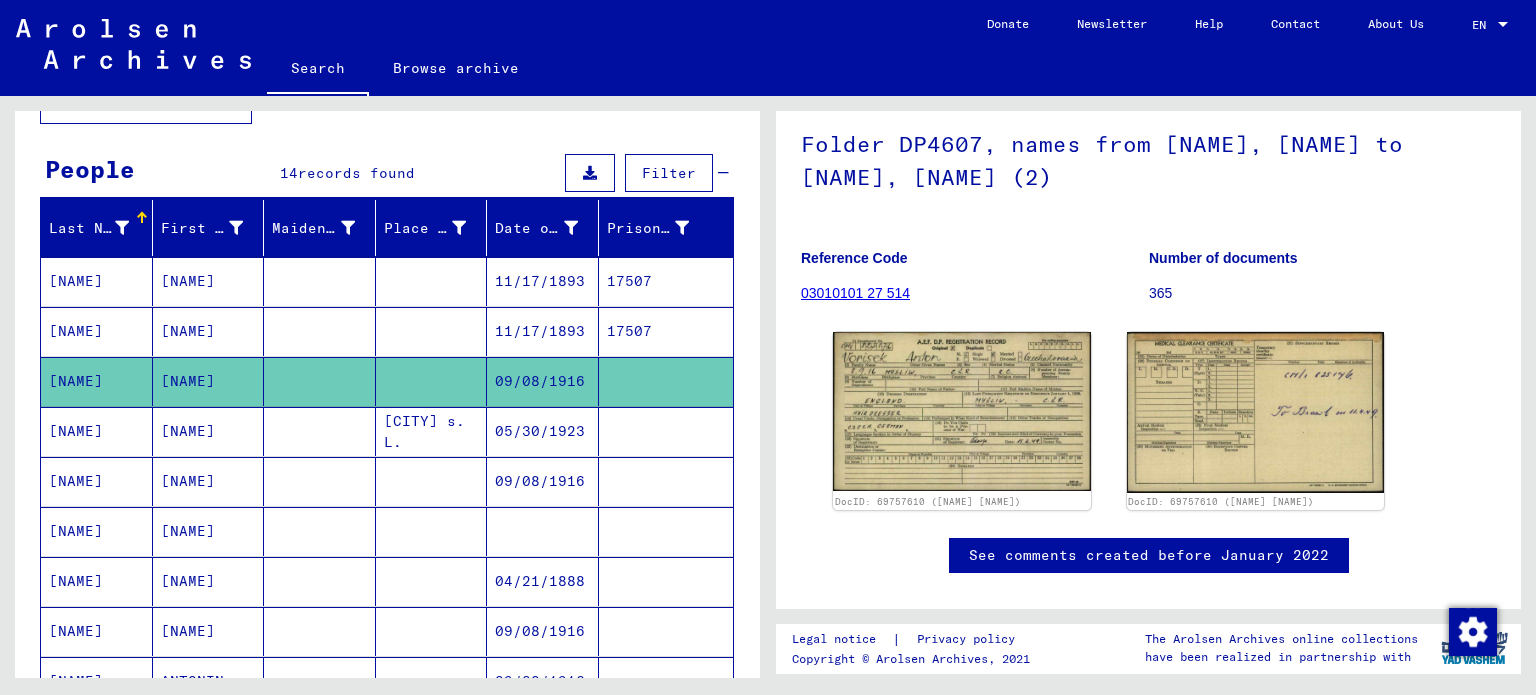 click on "09/08/1916" at bounding box center [543, 531] 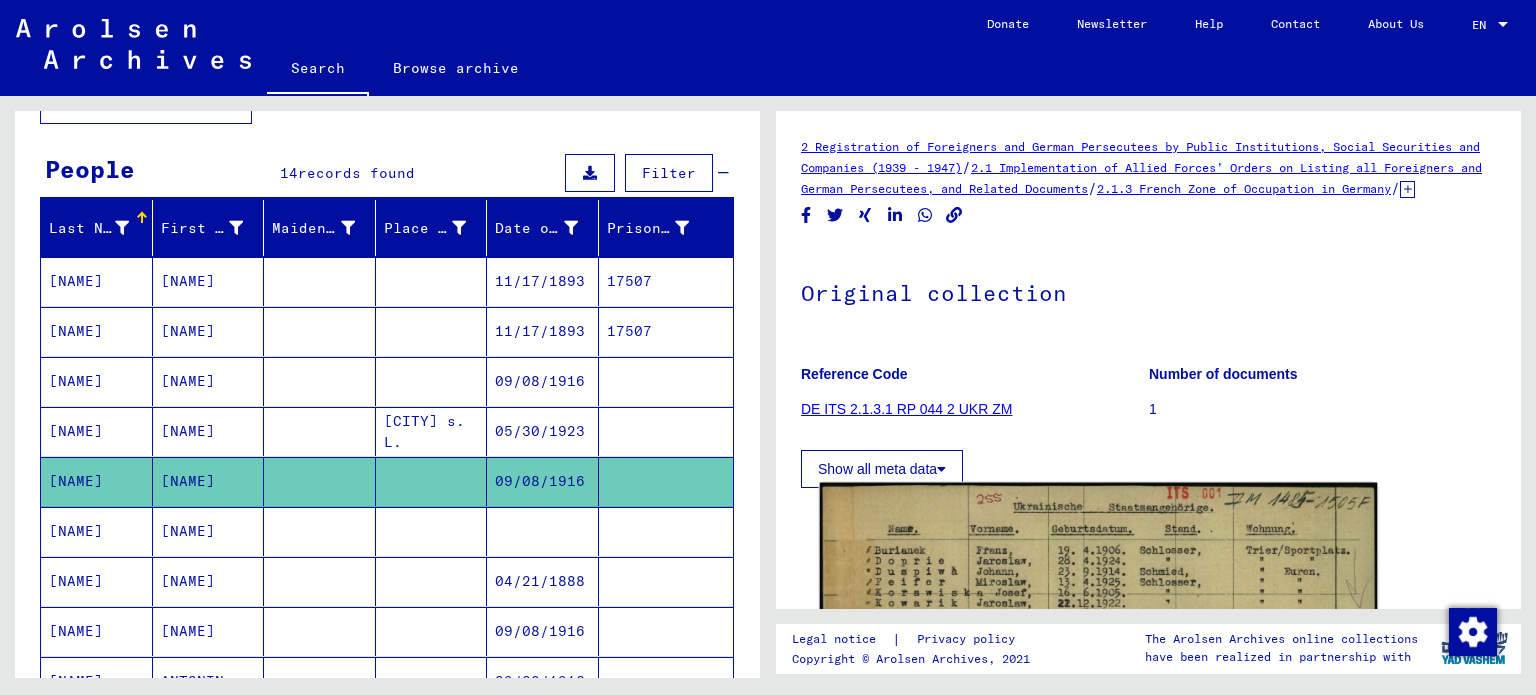 scroll, scrollTop: 0, scrollLeft: 0, axis: both 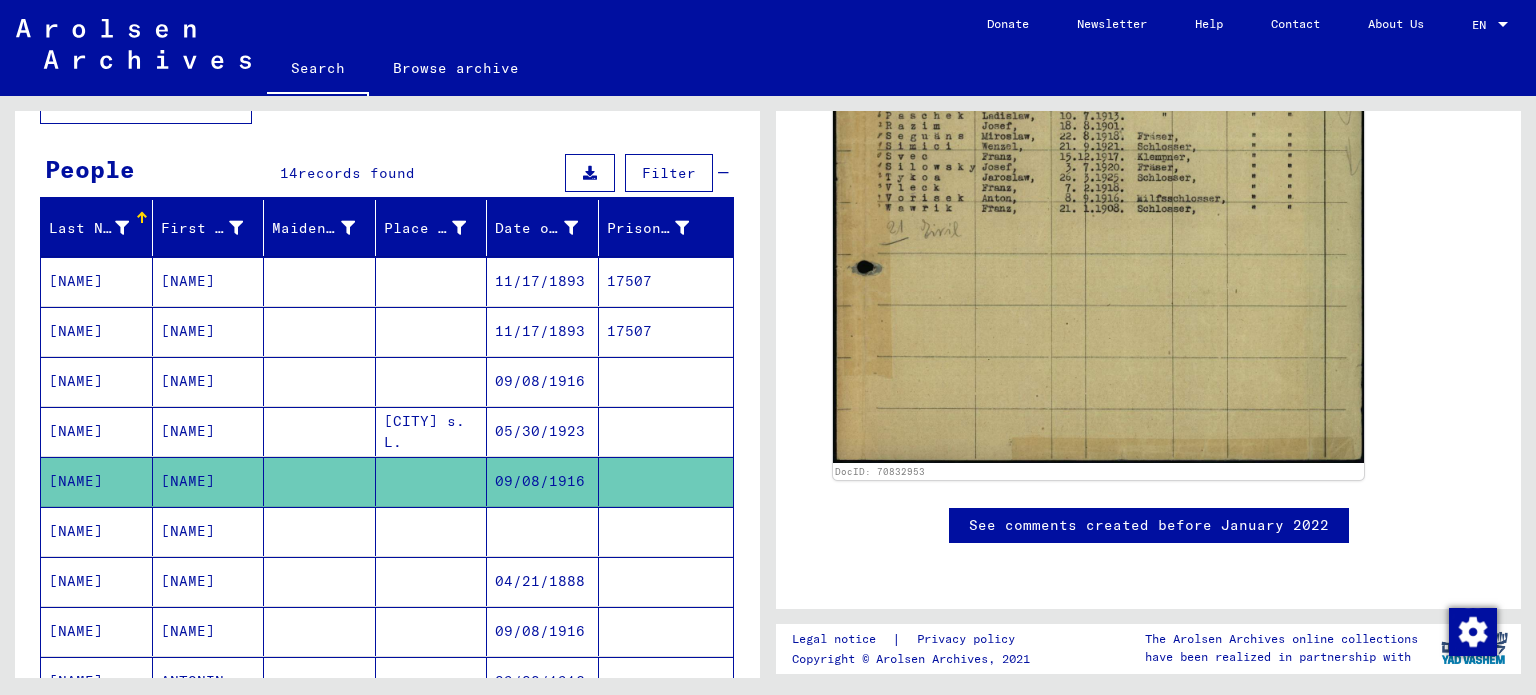 drag, startPoint x: 1254, startPoint y: 331, endPoint x: 1428, endPoint y: 276, distance: 182.48561 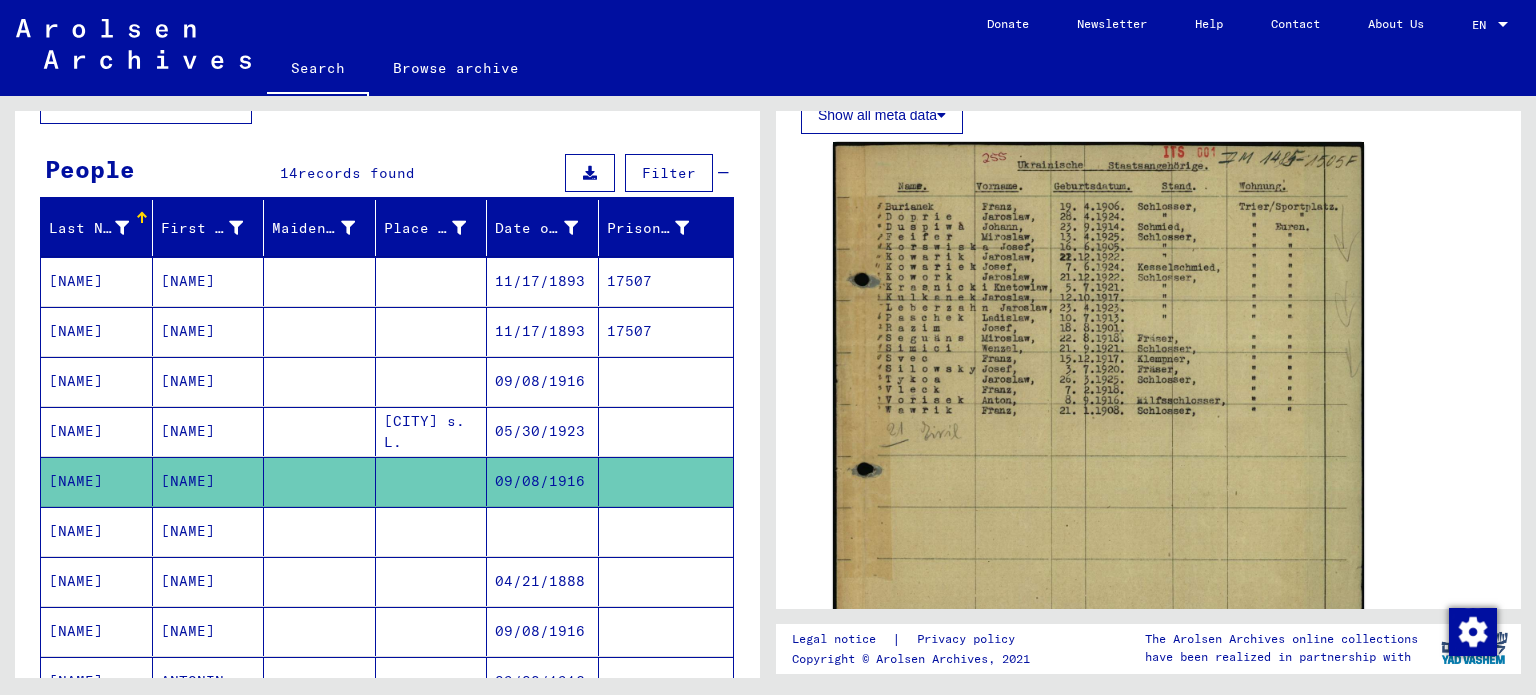scroll, scrollTop: 352, scrollLeft: 0, axis: vertical 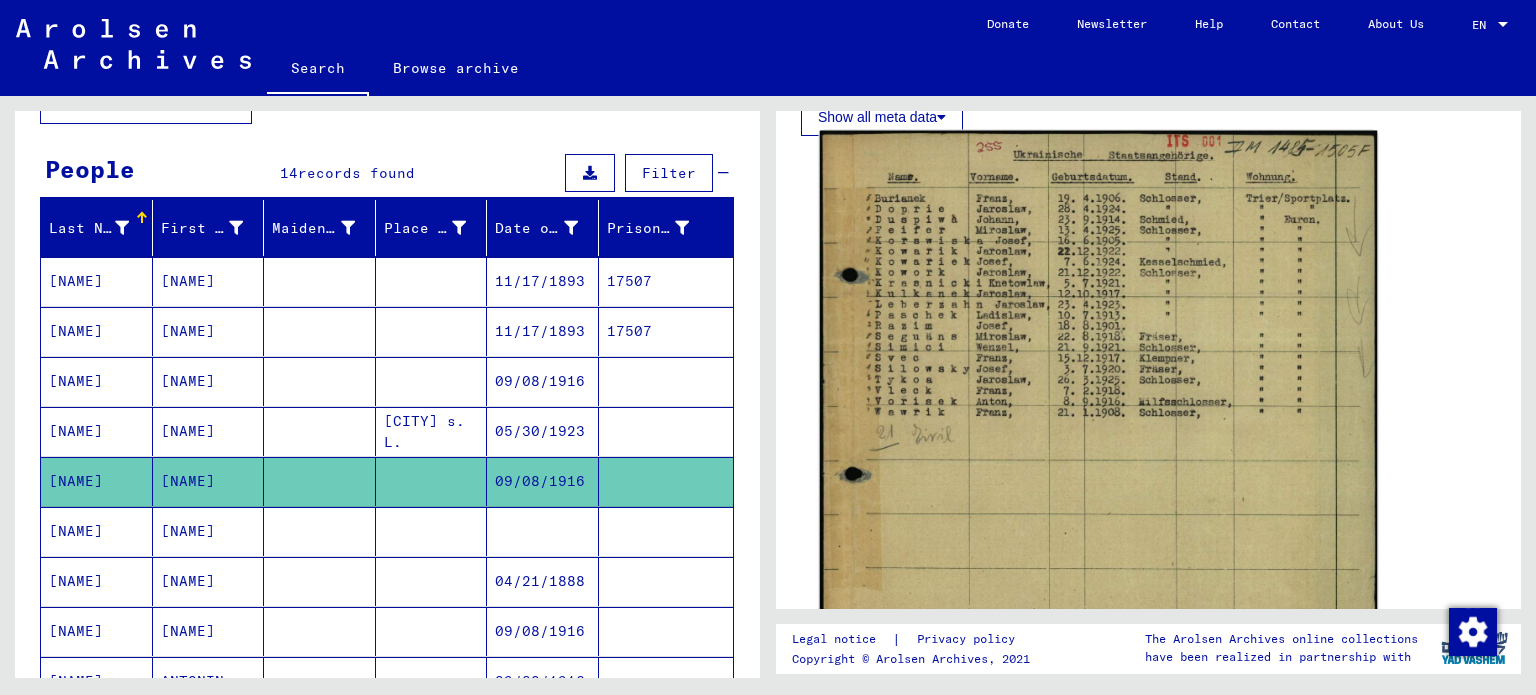 click 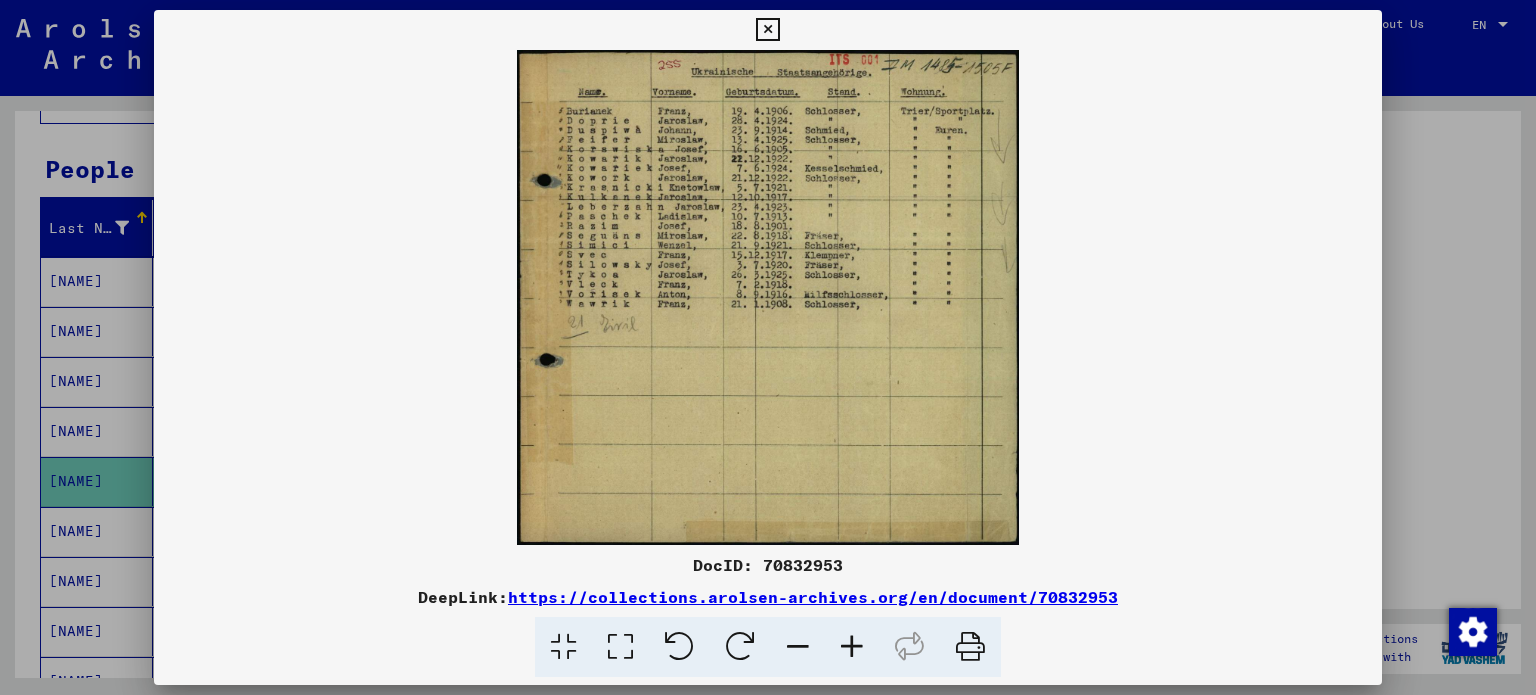 click at bounding box center (768, 297) 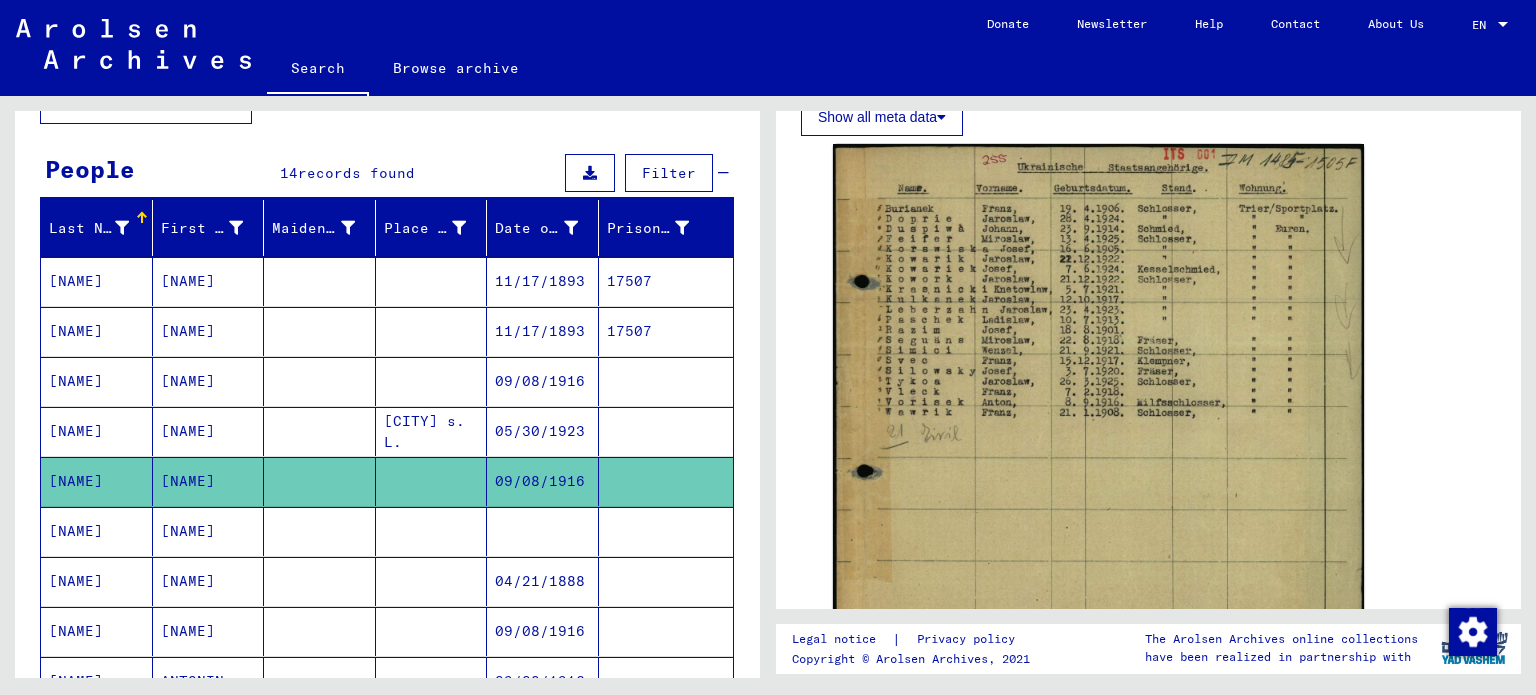 click at bounding box center (543, 581) 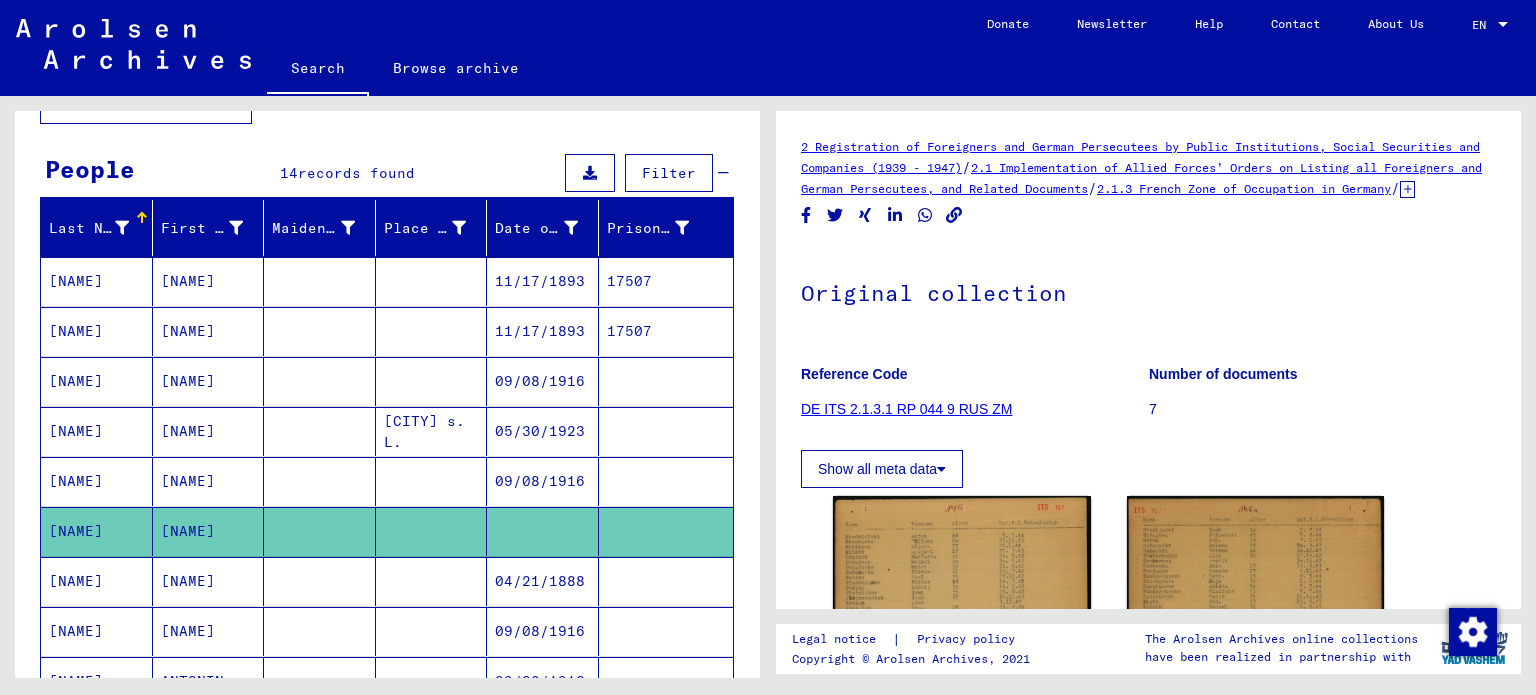scroll, scrollTop: 0, scrollLeft: 0, axis: both 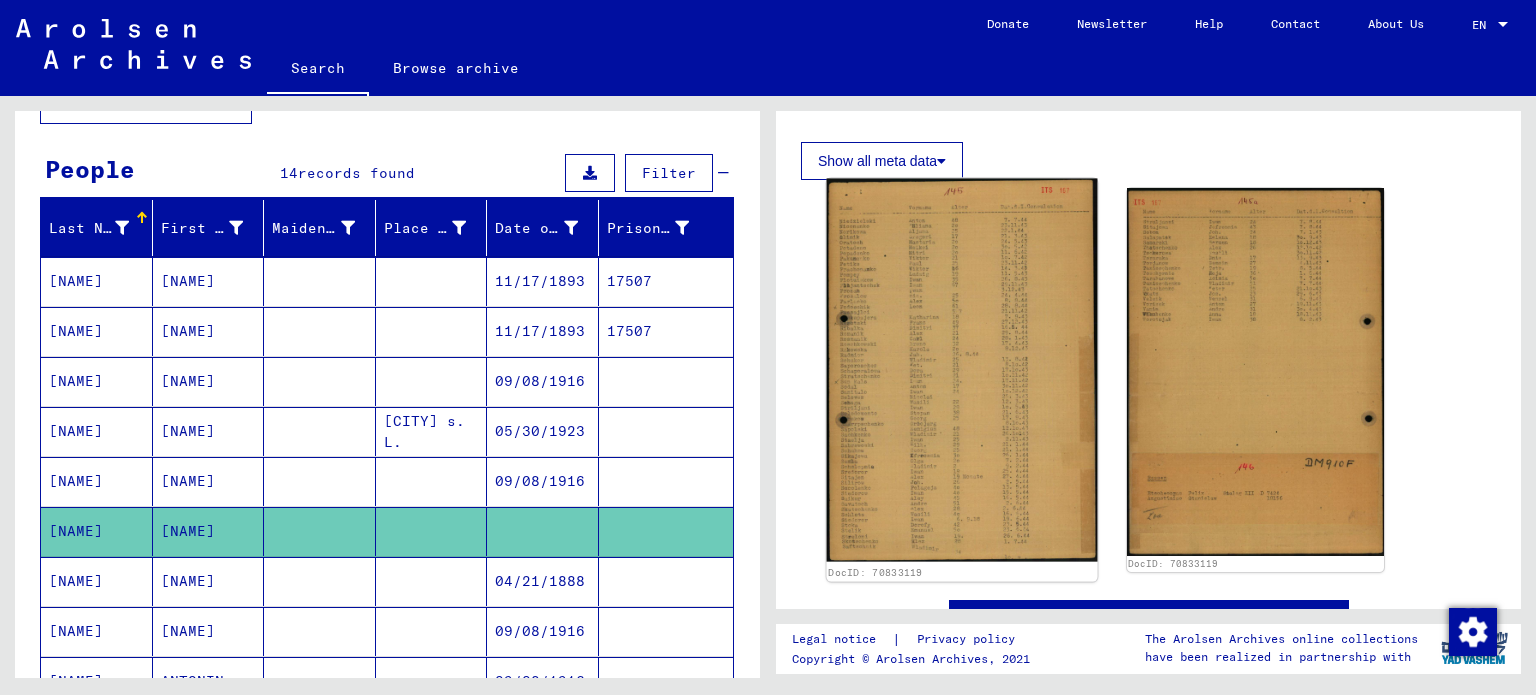 click 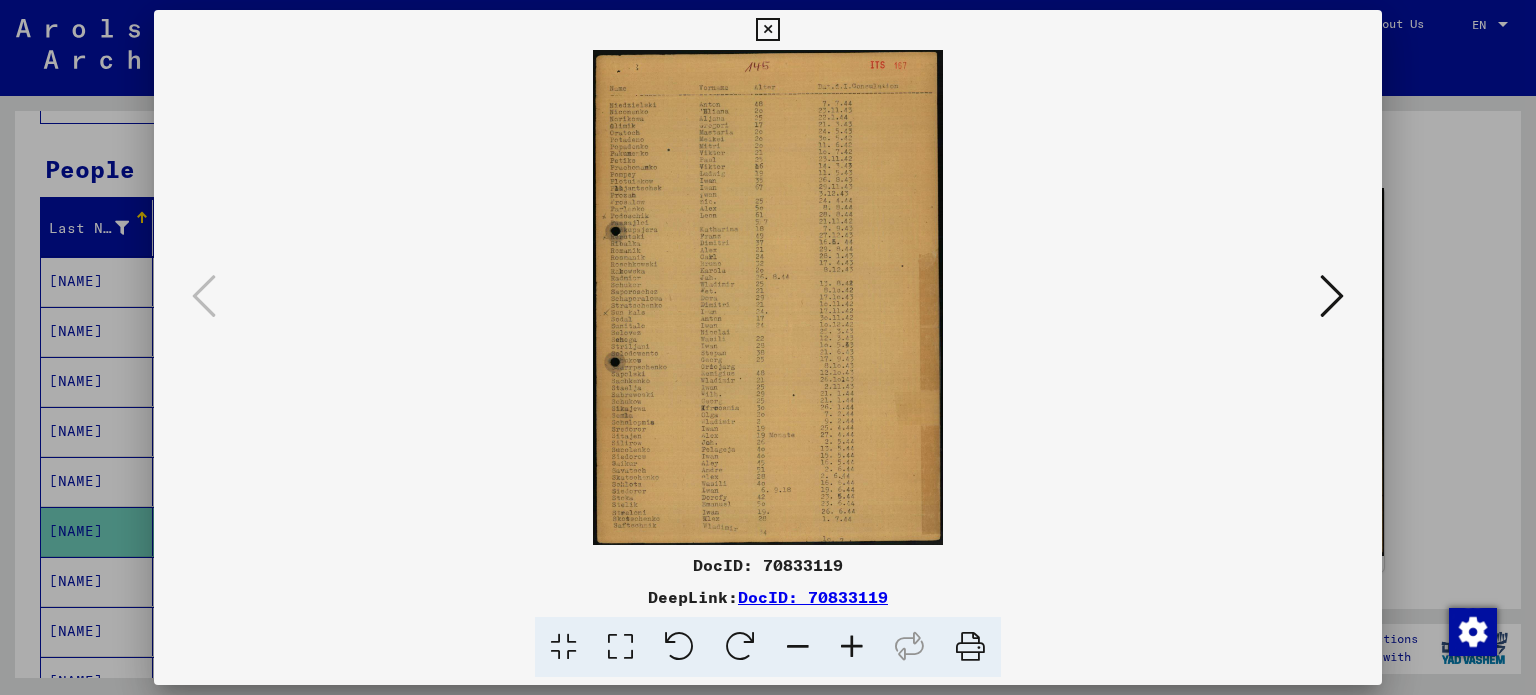 click at bounding box center (1332, 297) 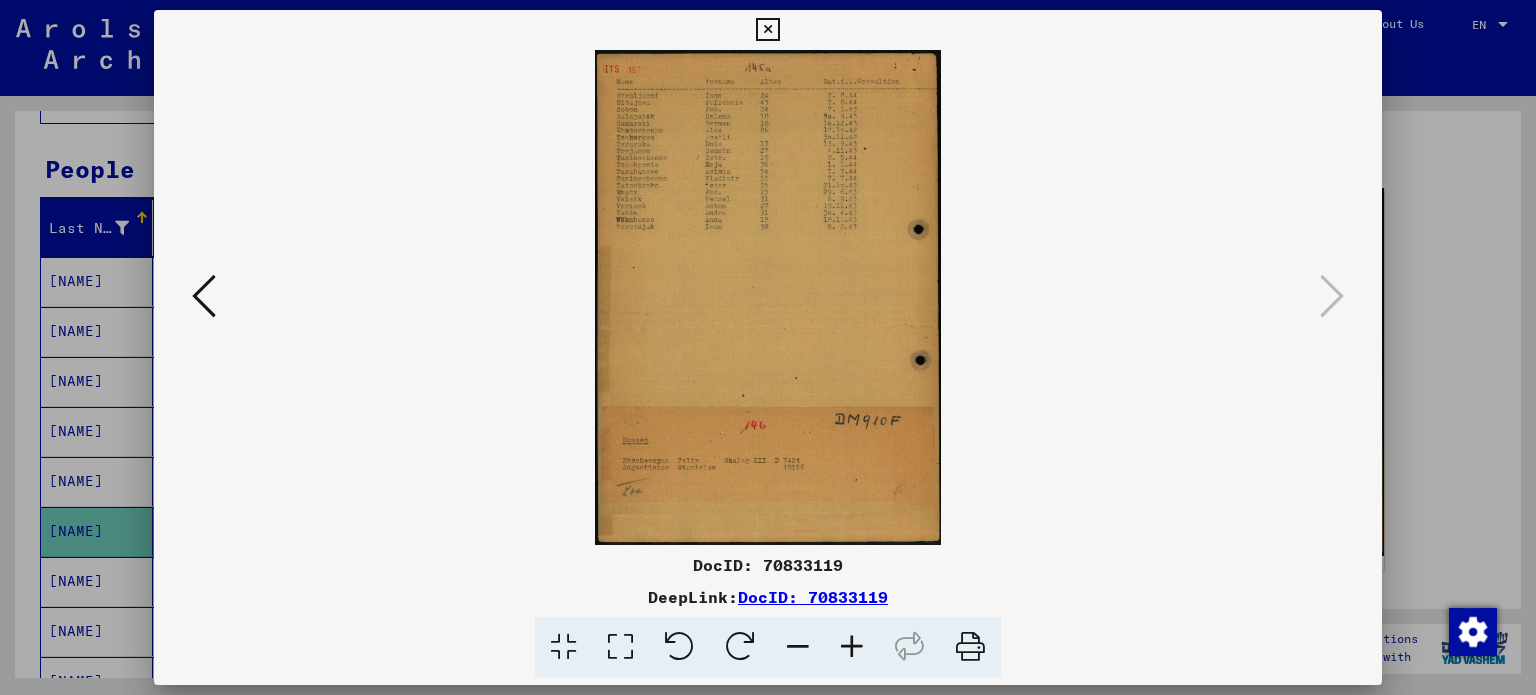 click at bounding box center (767, 30) 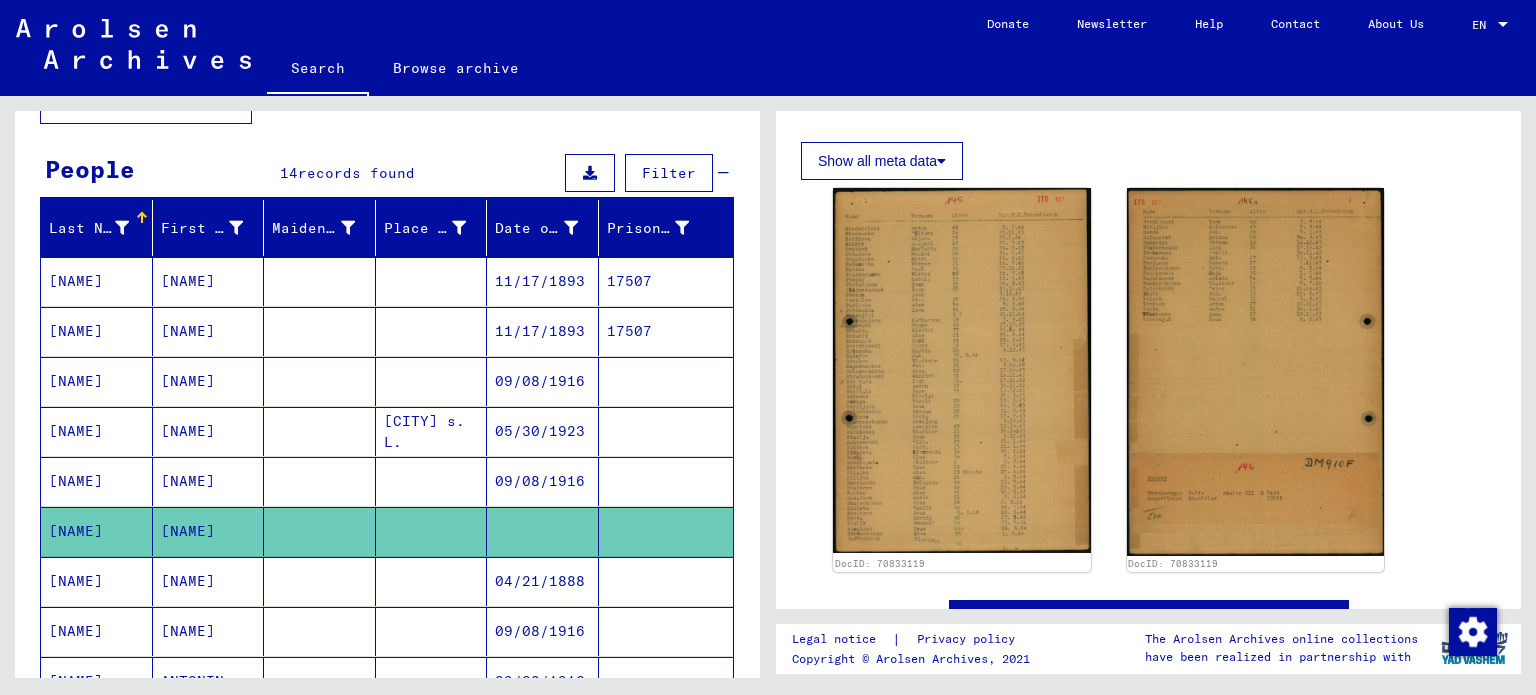 click on "09/08/1916" at bounding box center [543, 681] 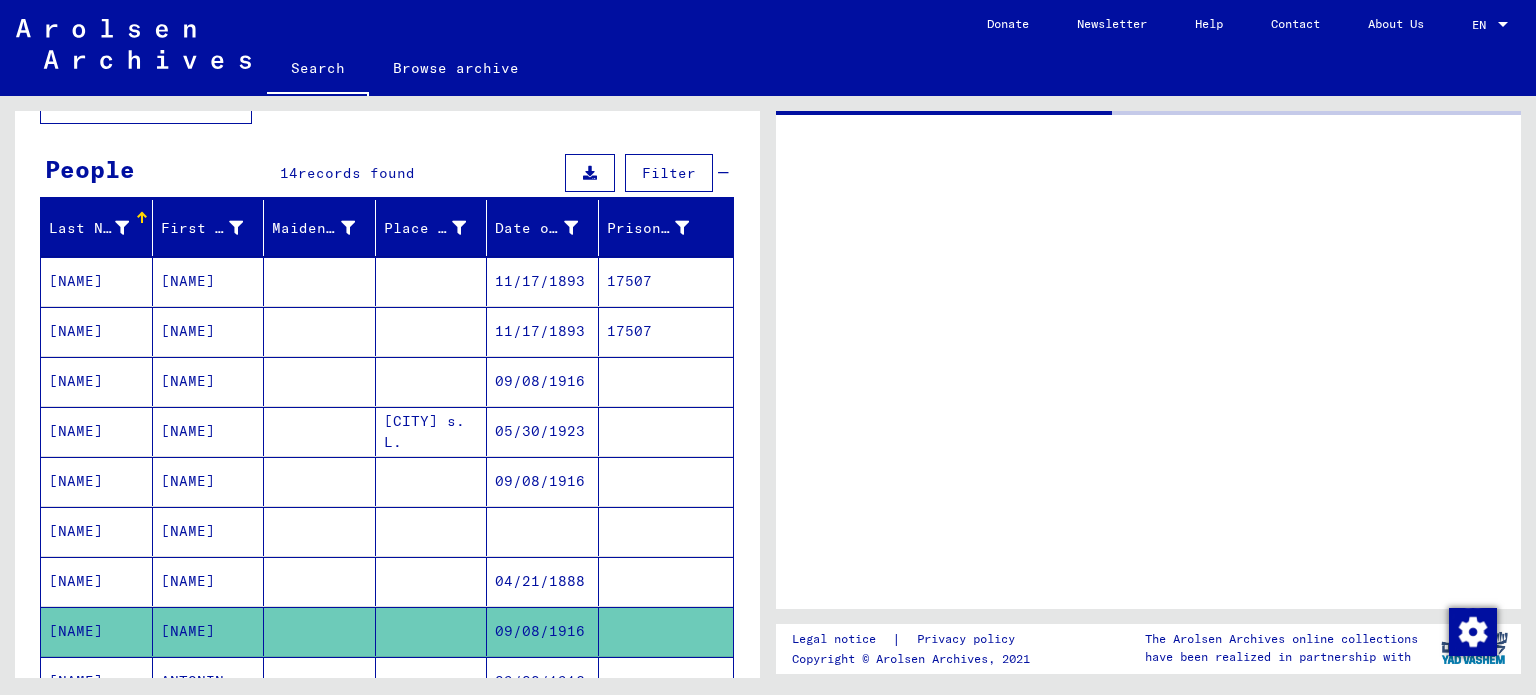 scroll, scrollTop: 0, scrollLeft: 0, axis: both 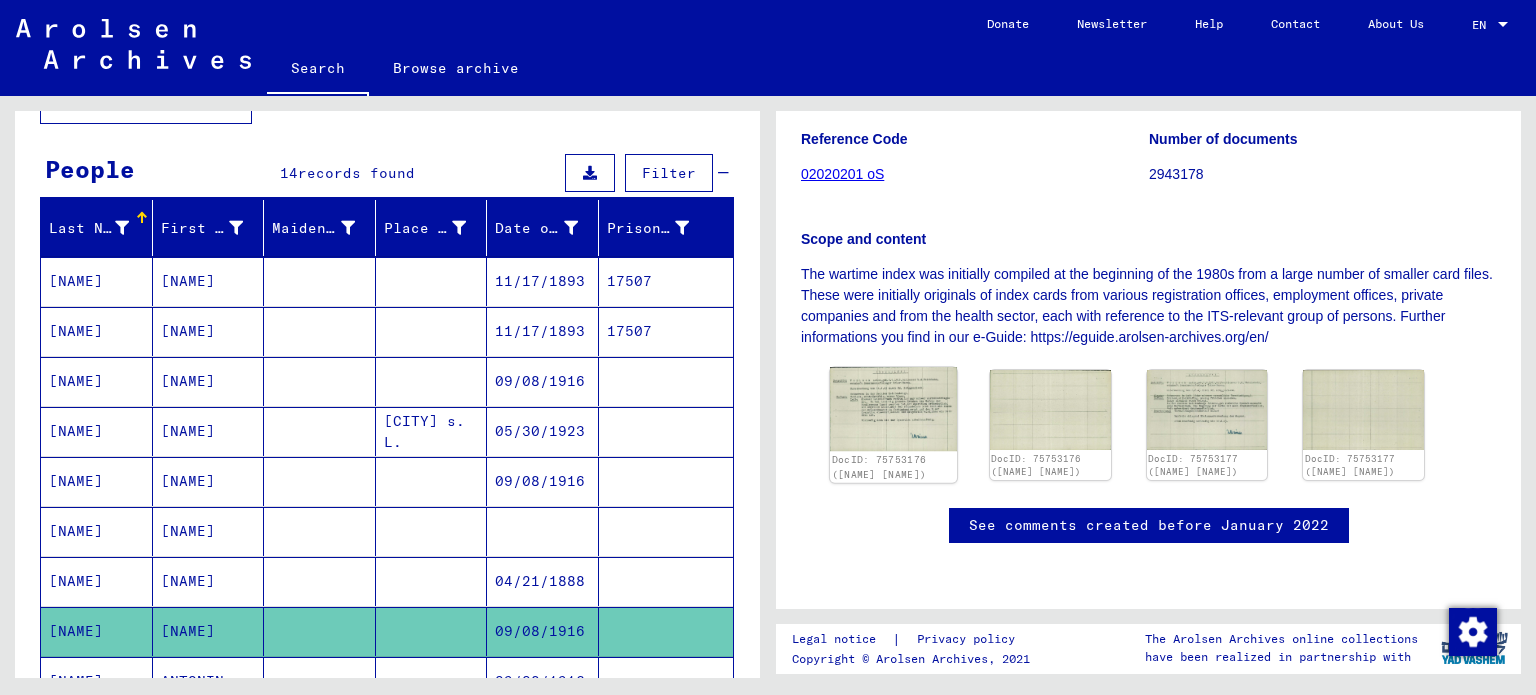 click 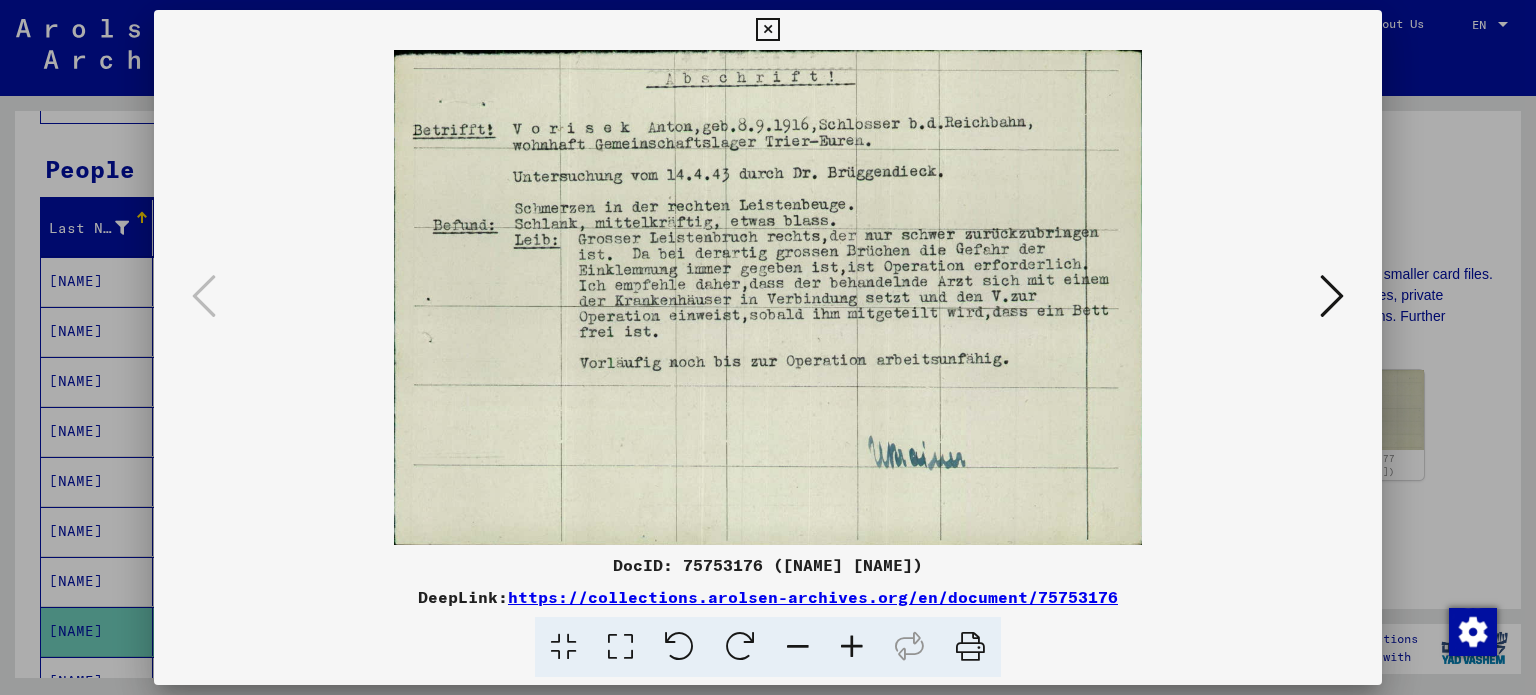 click at bounding box center (1332, 296) 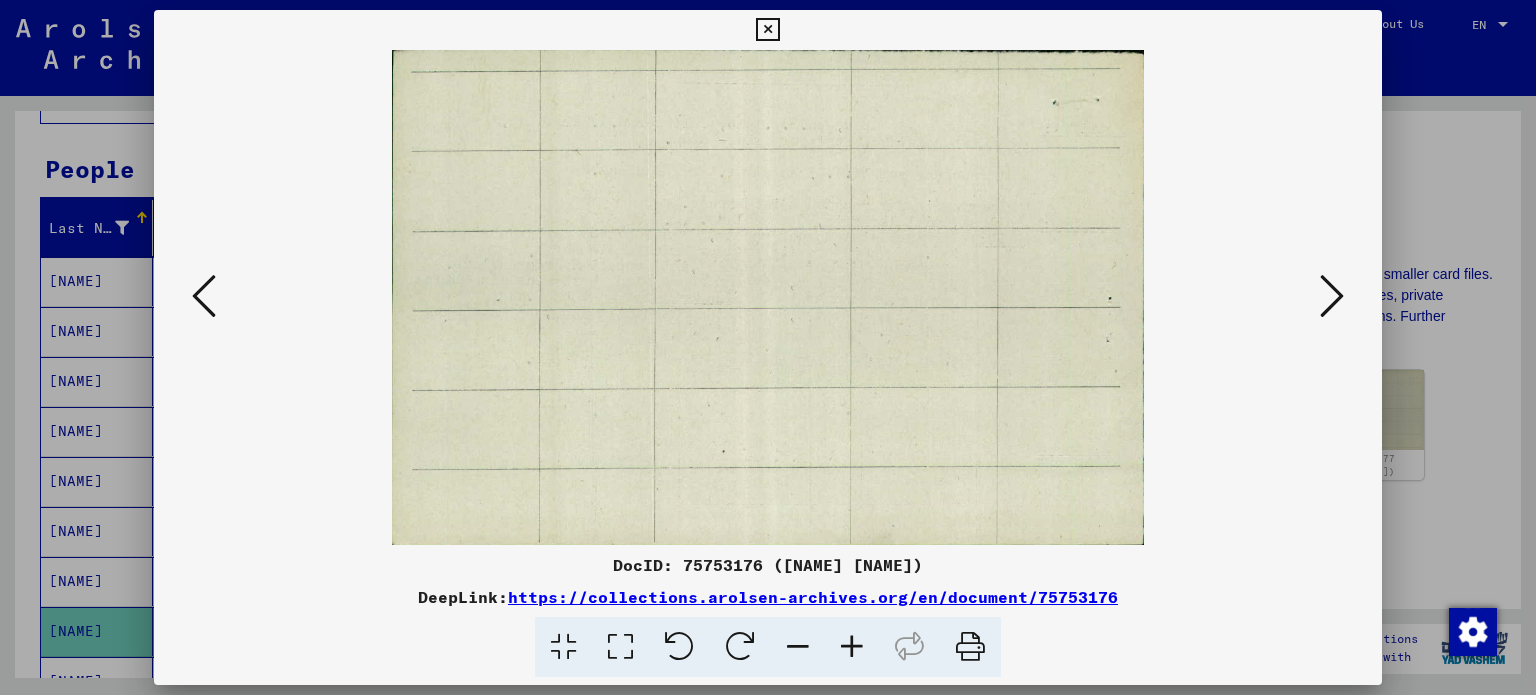 click at bounding box center [1332, 296] 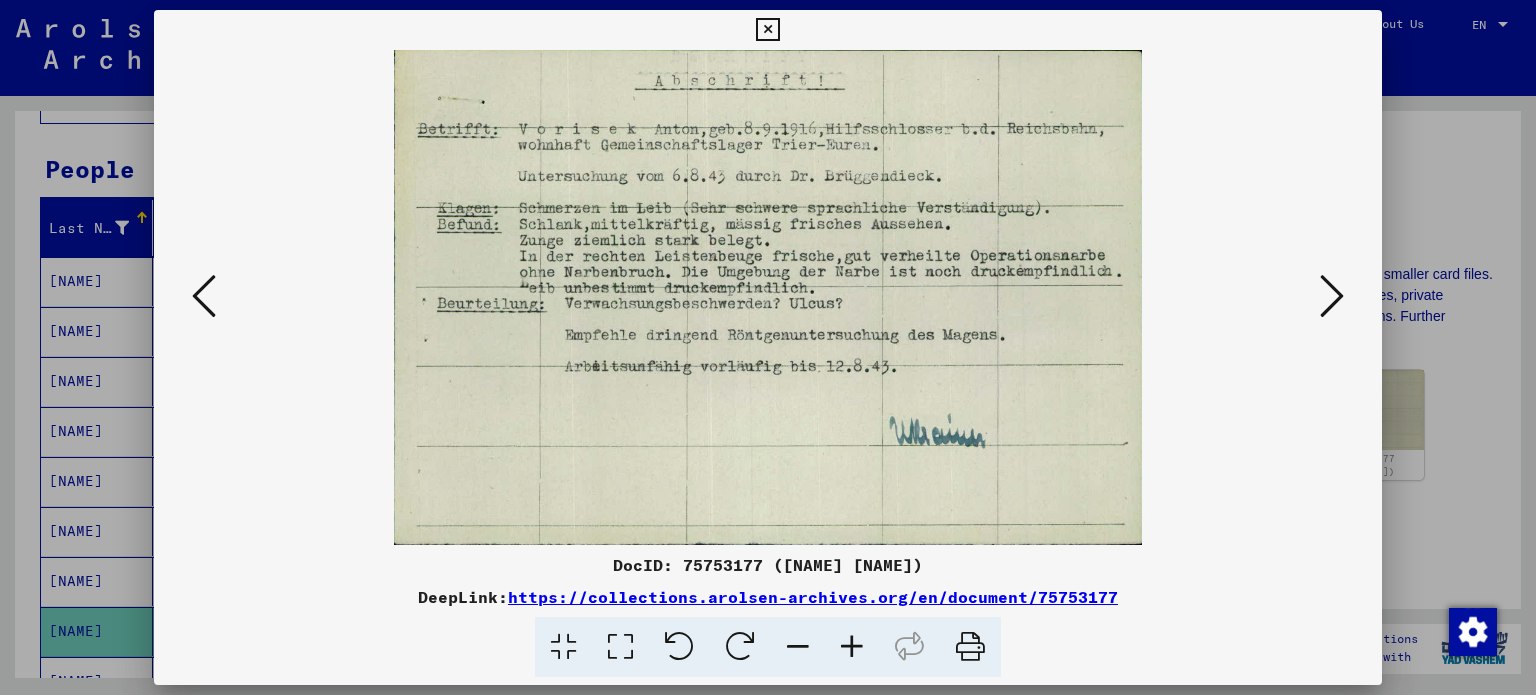 click at bounding box center [204, 296] 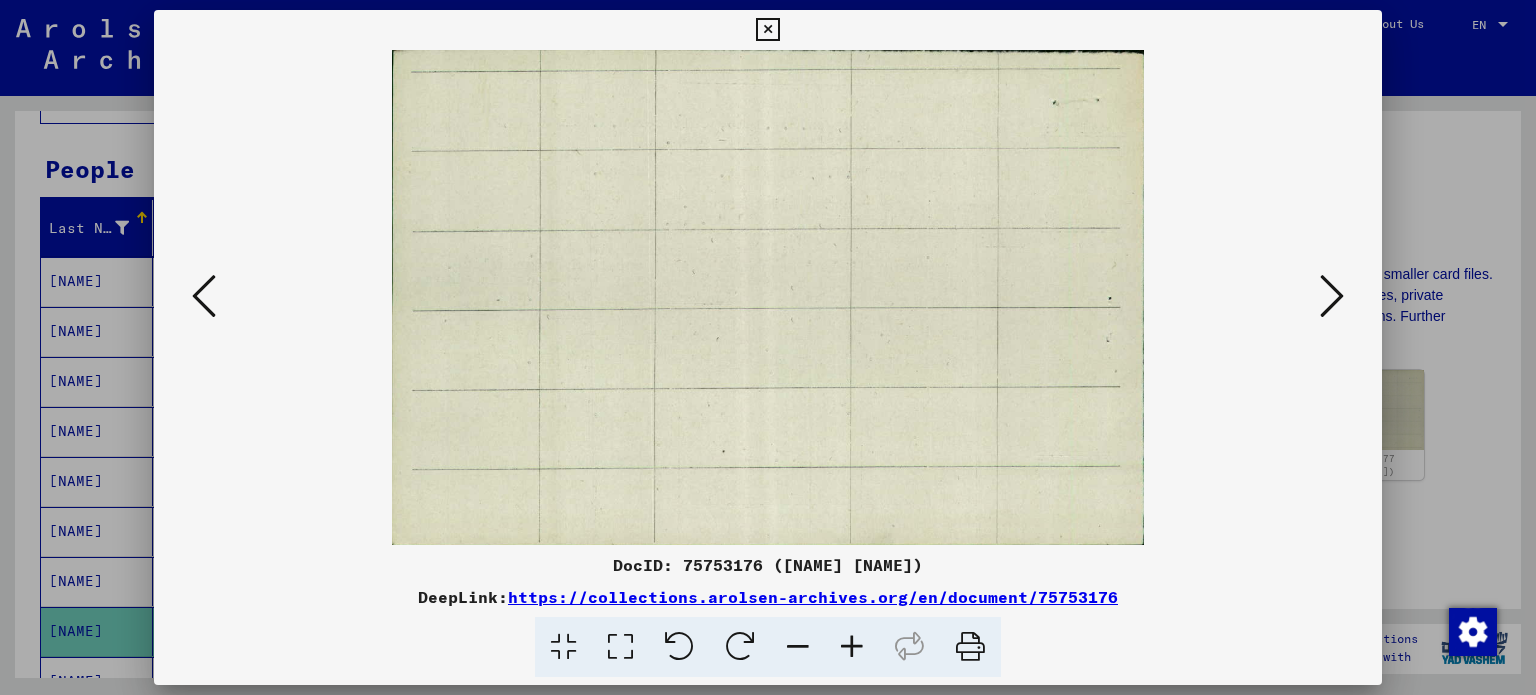 click at bounding box center (204, 296) 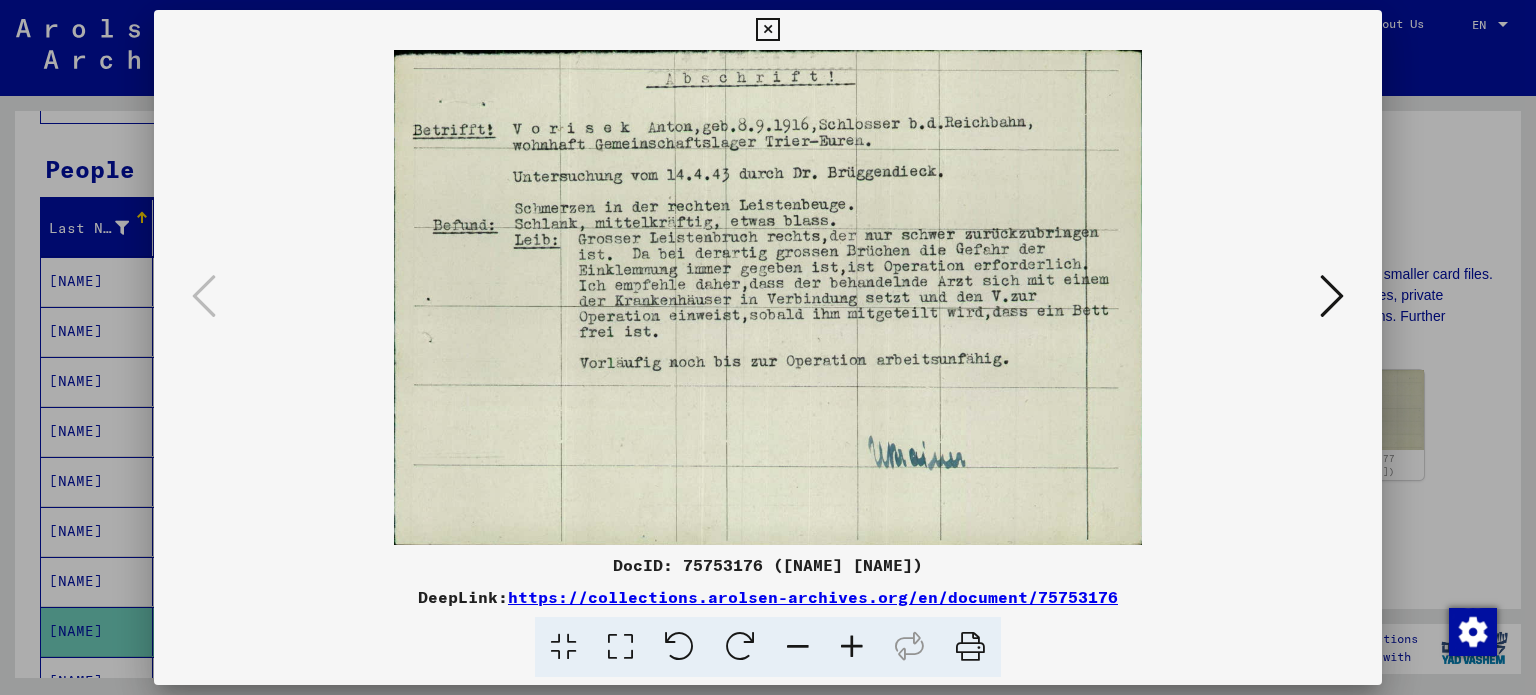 click at bounding box center [970, 647] 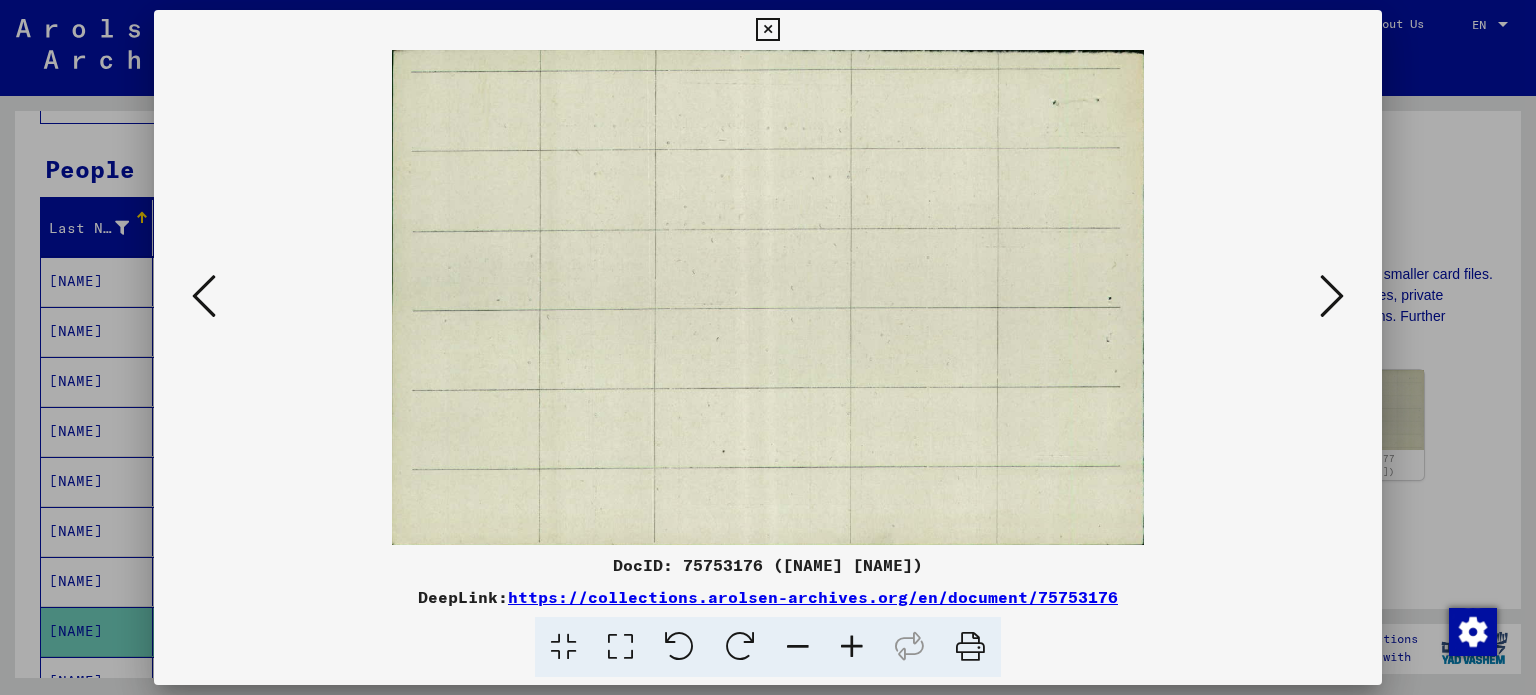 click at bounding box center (1332, 296) 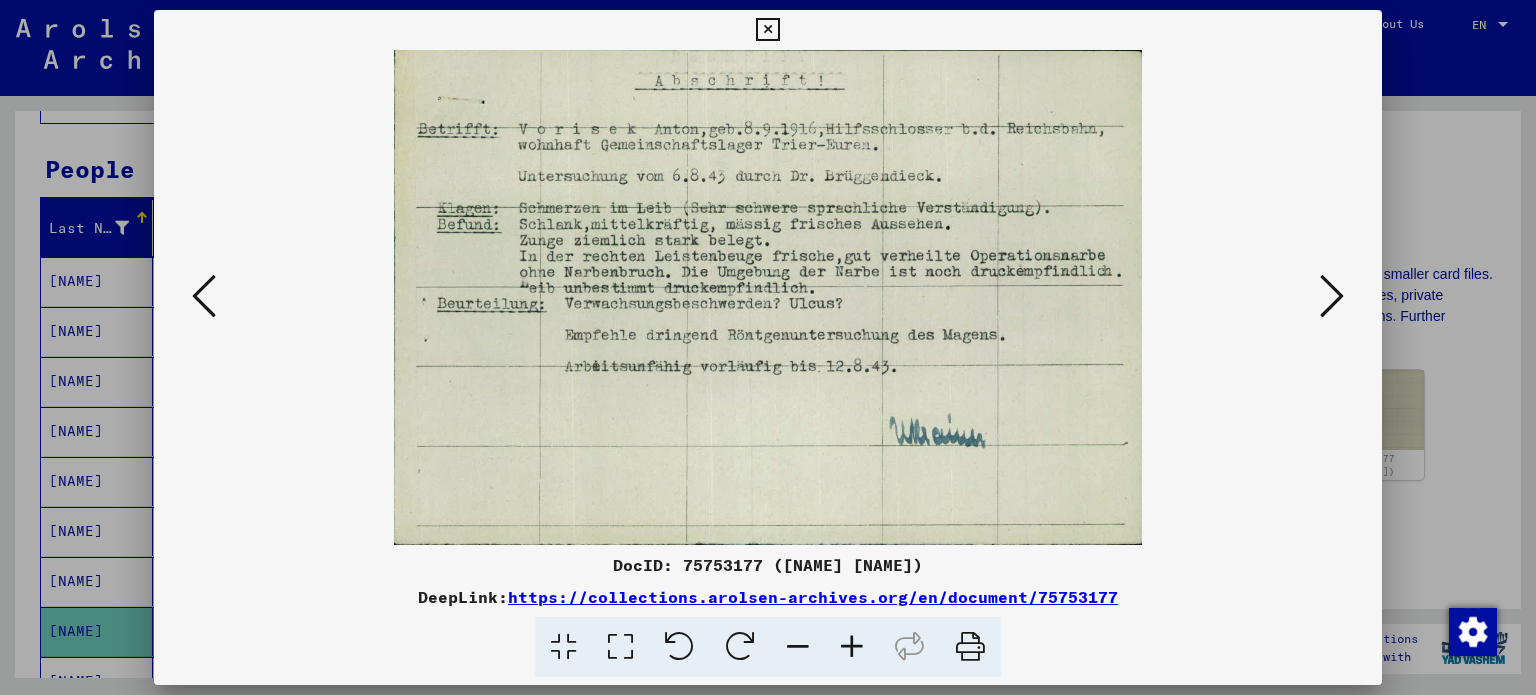 click at bounding box center (970, 647) 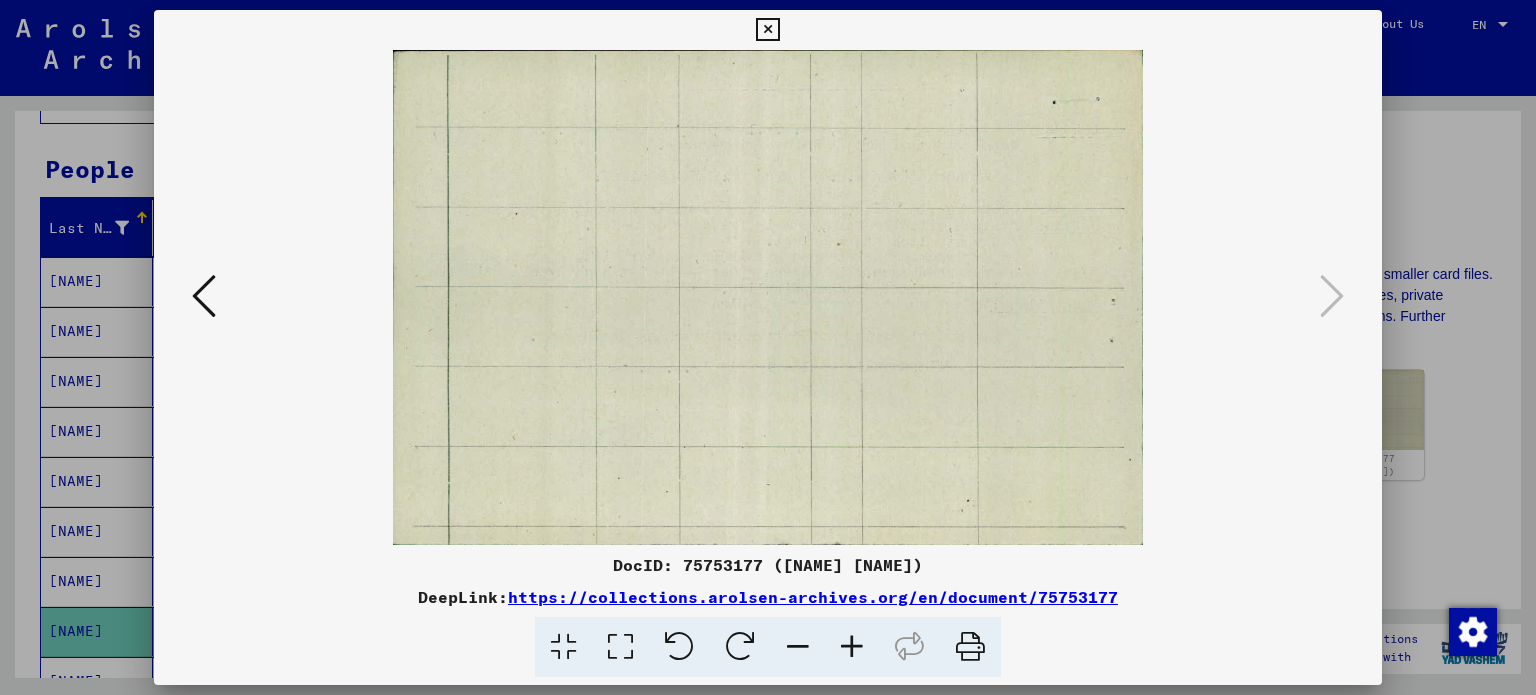click at bounding box center (767, 30) 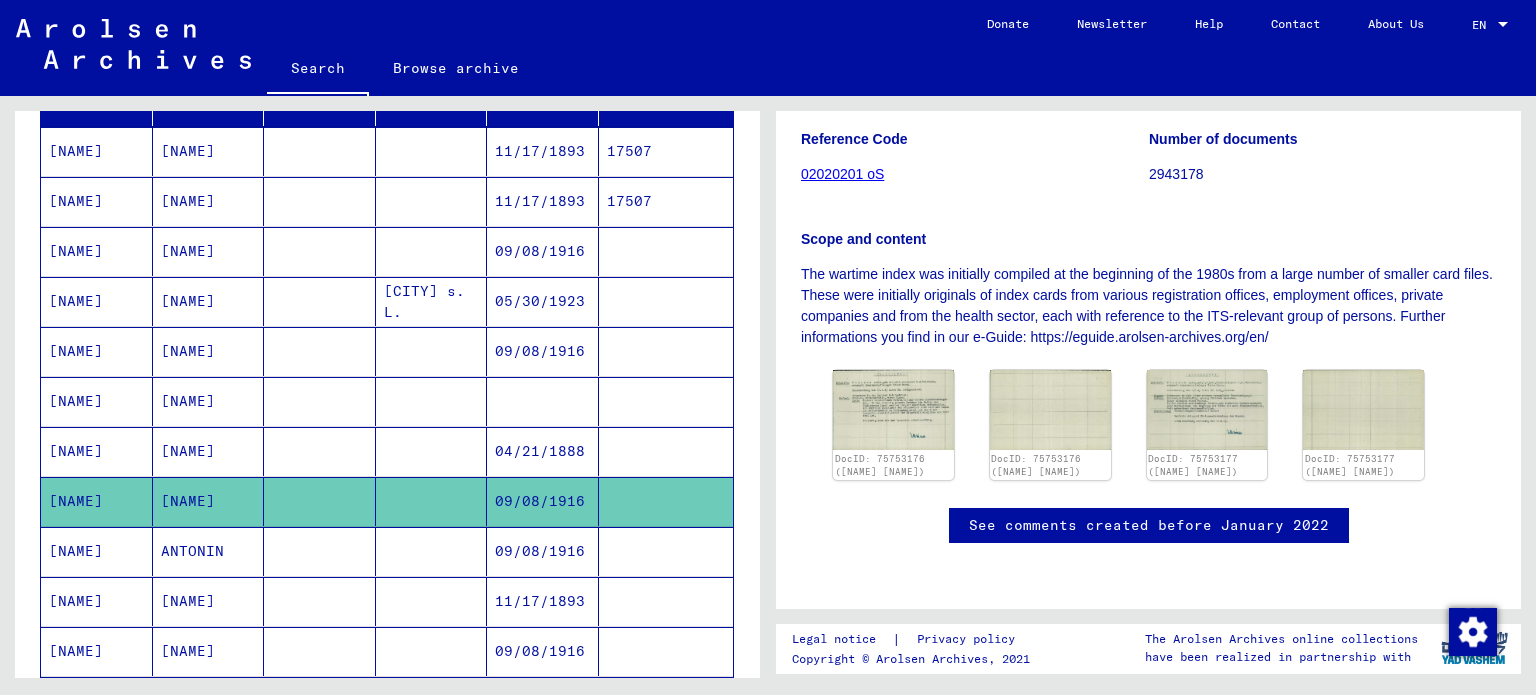 scroll, scrollTop: 280, scrollLeft: 0, axis: vertical 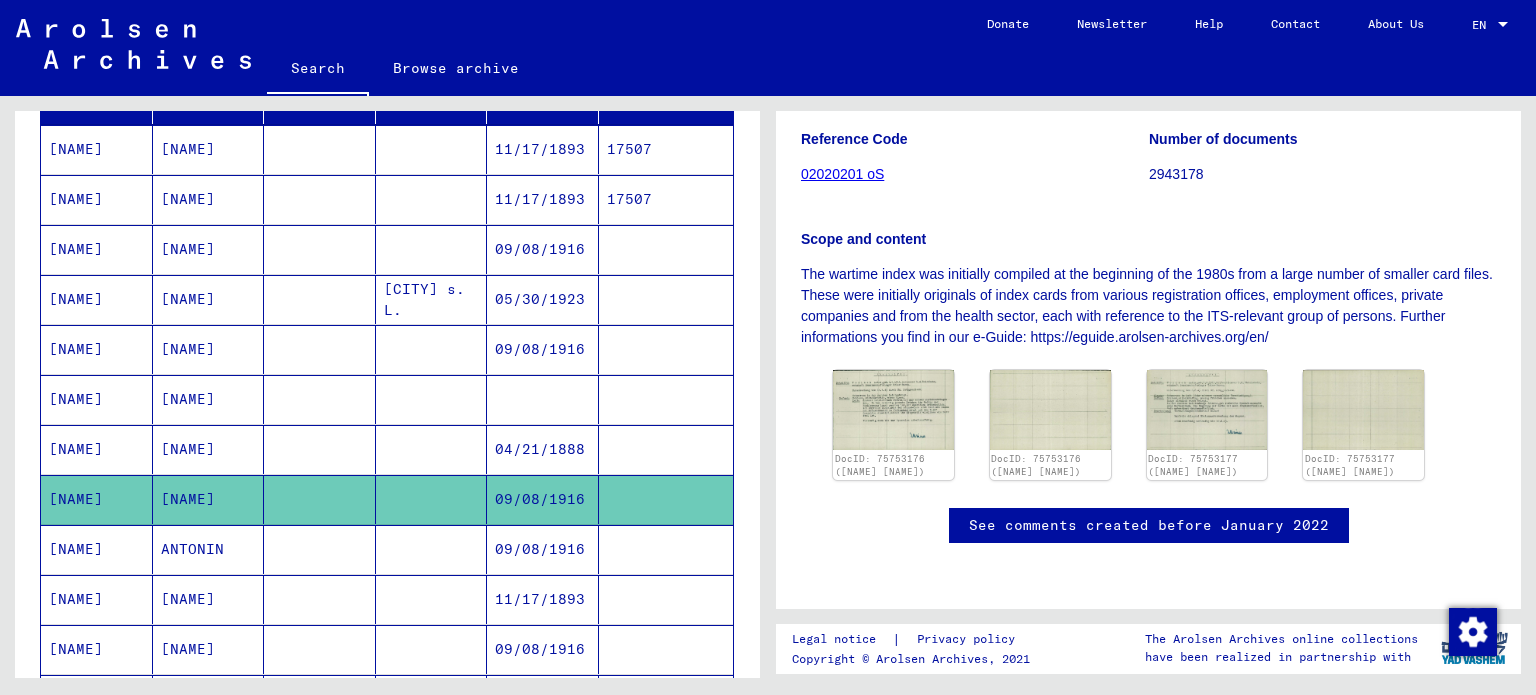 click on "09/08/1916" at bounding box center [543, 599] 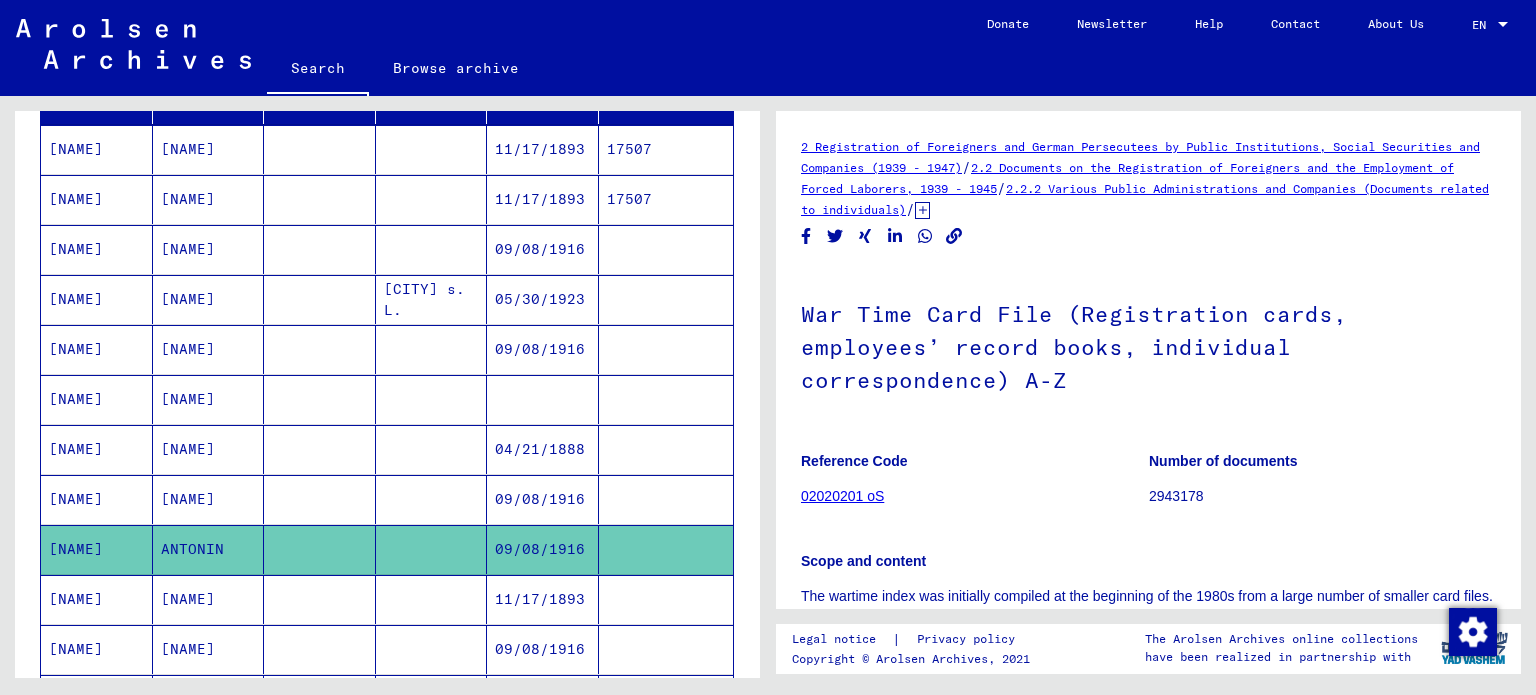 scroll, scrollTop: 0, scrollLeft: 0, axis: both 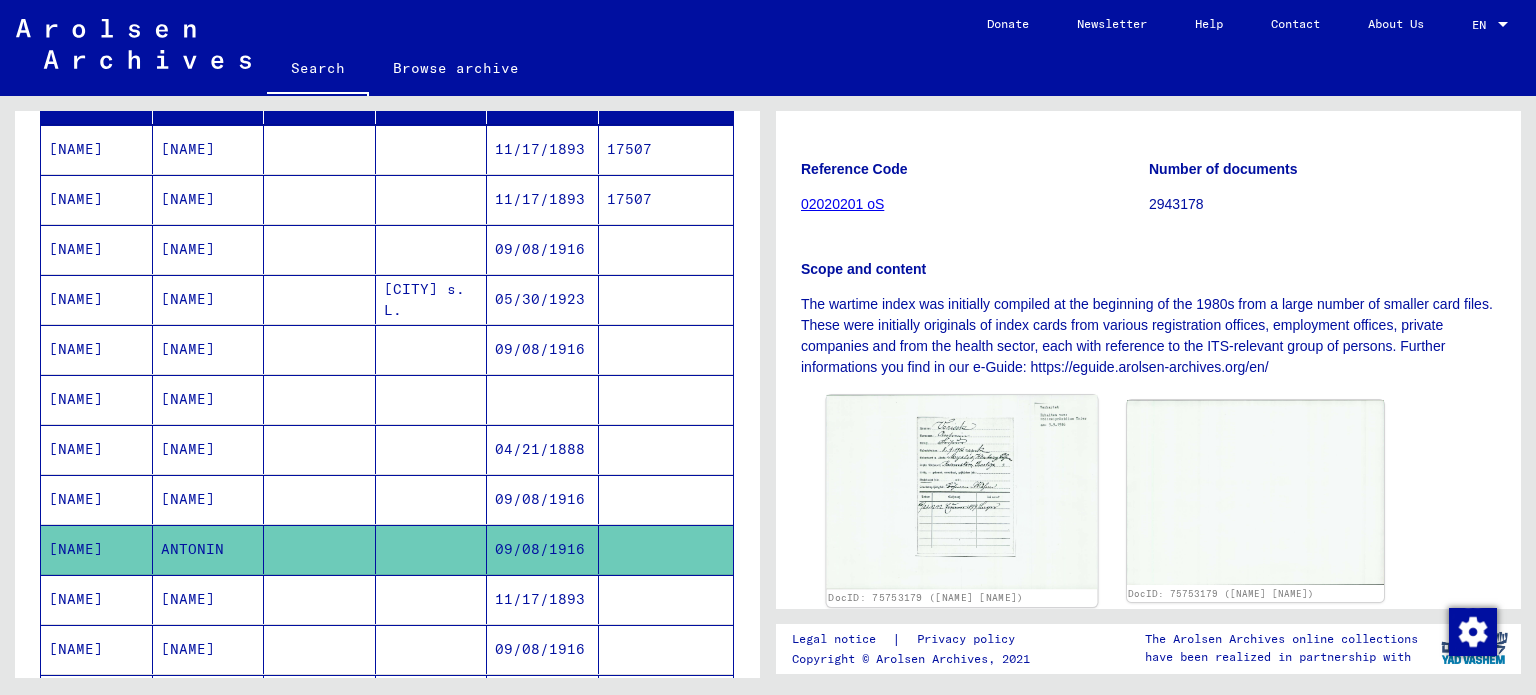 click 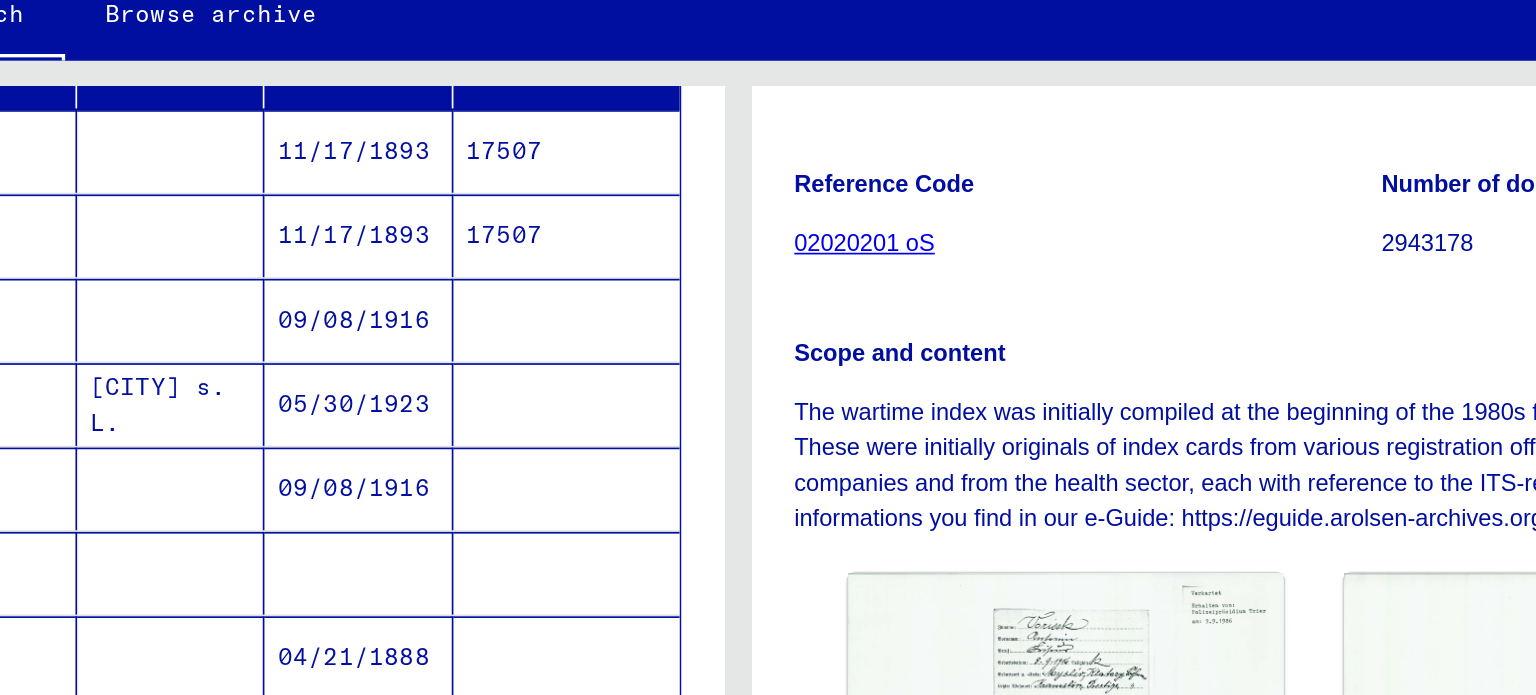 drag, startPoint x: 835, startPoint y: 274, endPoint x: 835, endPoint y: 211, distance: 63 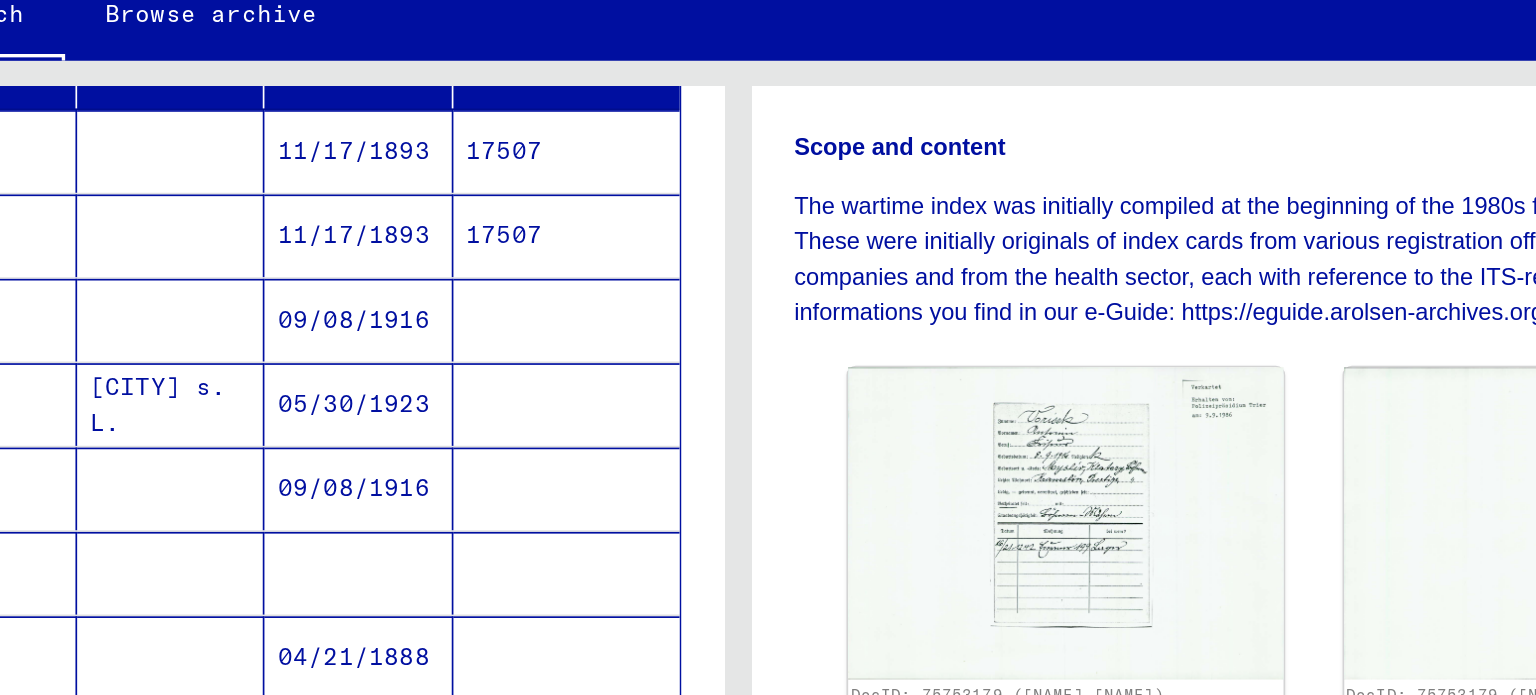 scroll, scrollTop: 499, scrollLeft: 0, axis: vertical 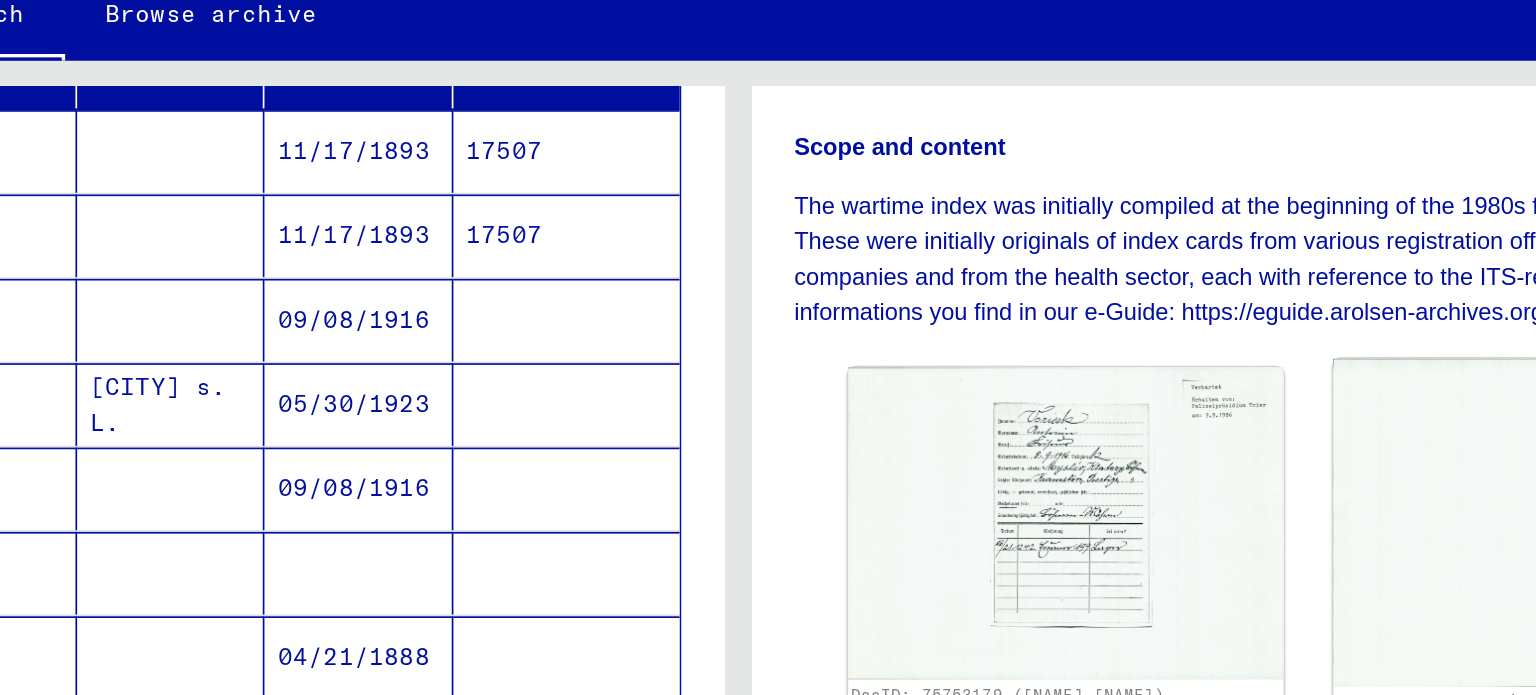 click 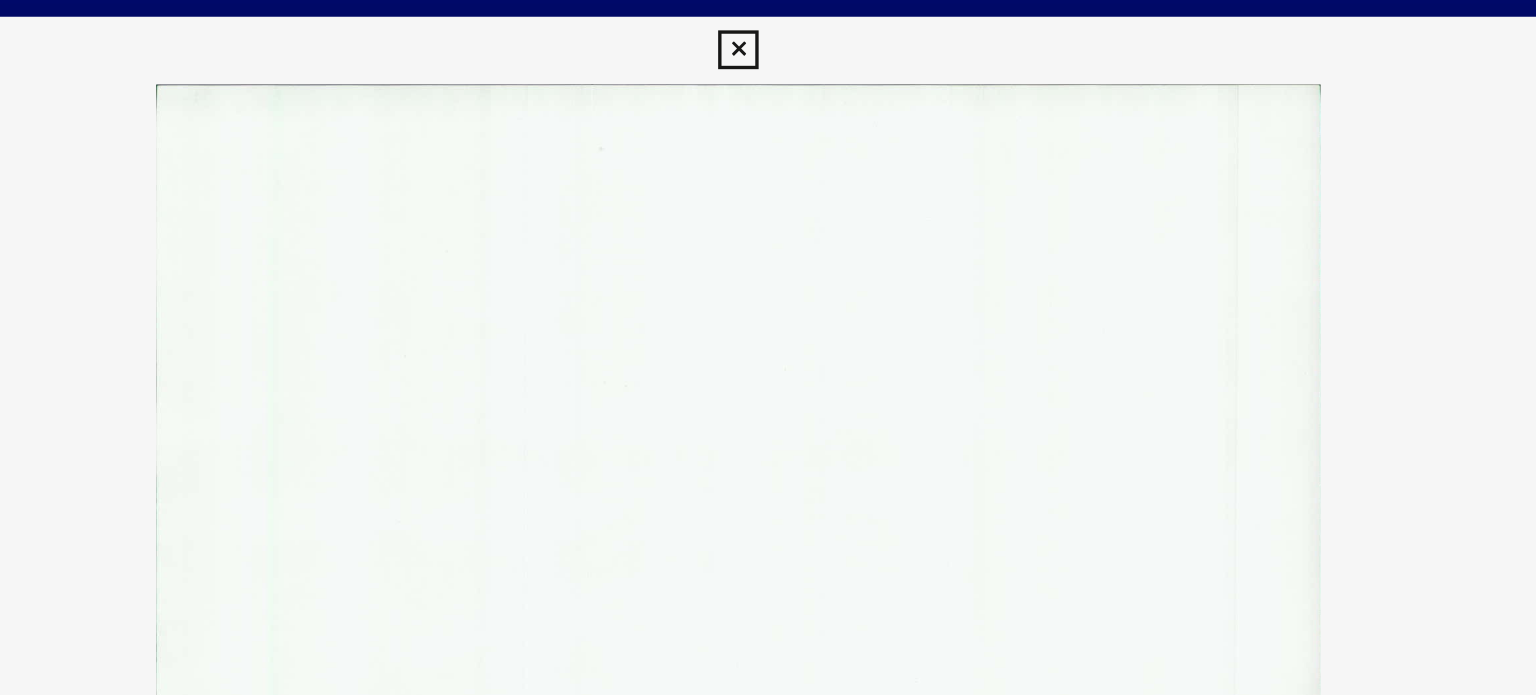 click at bounding box center (767, 30) 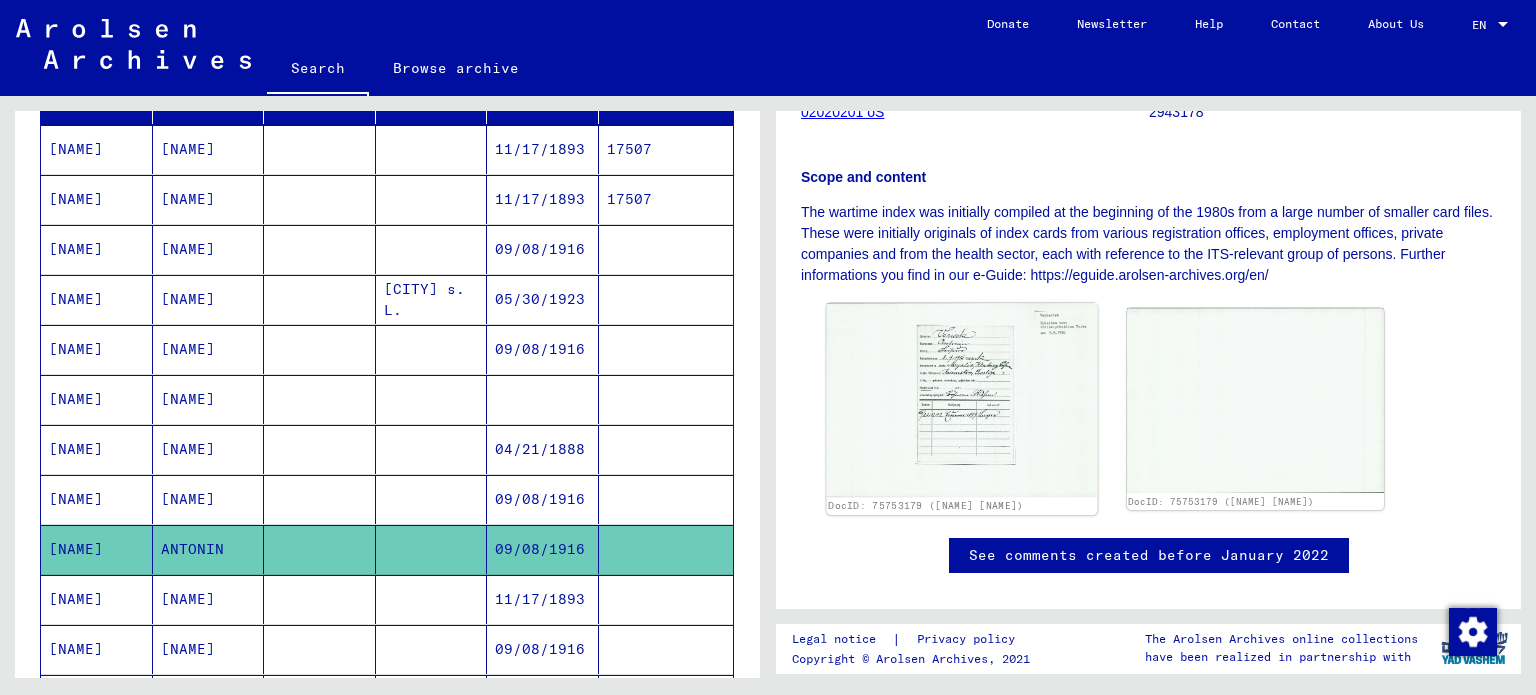 scroll, scrollTop: 384, scrollLeft: 0, axis: vertical 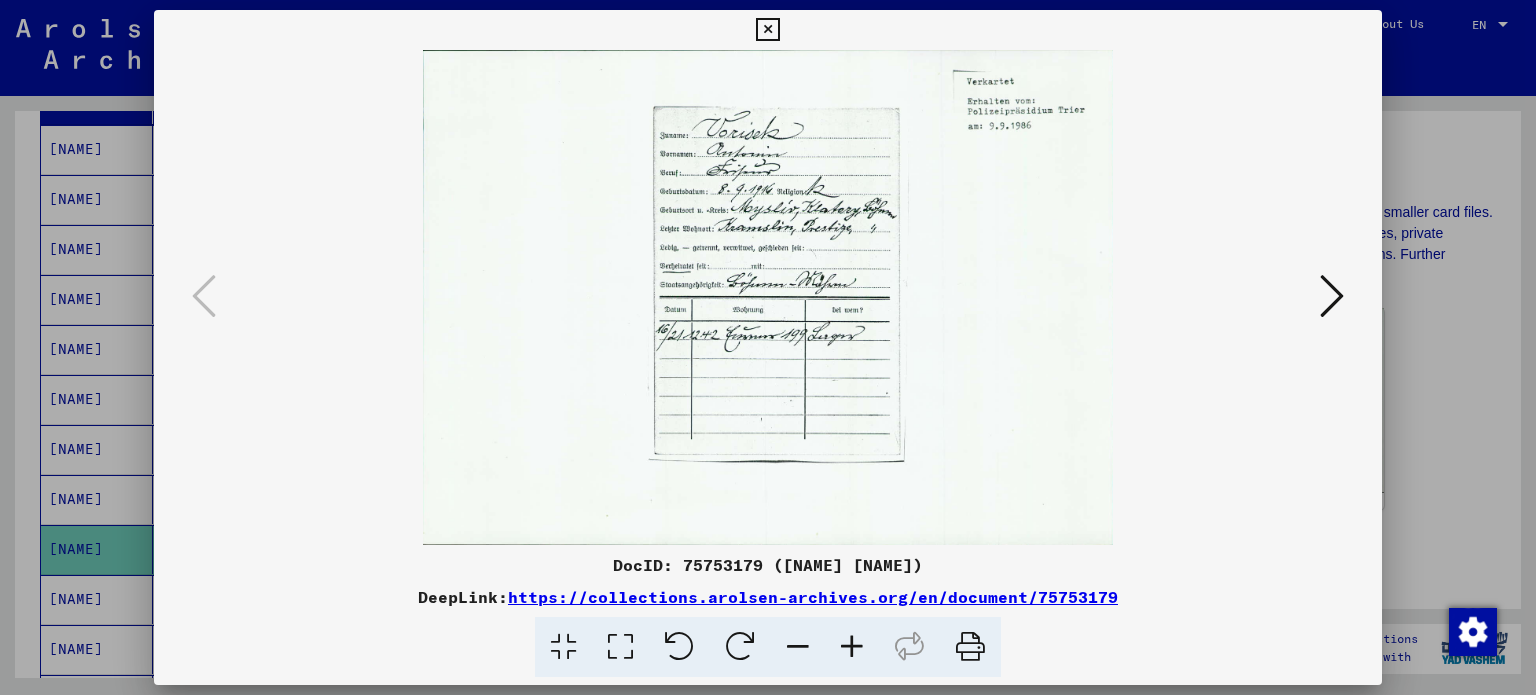 click at bounding box center [767, 30] 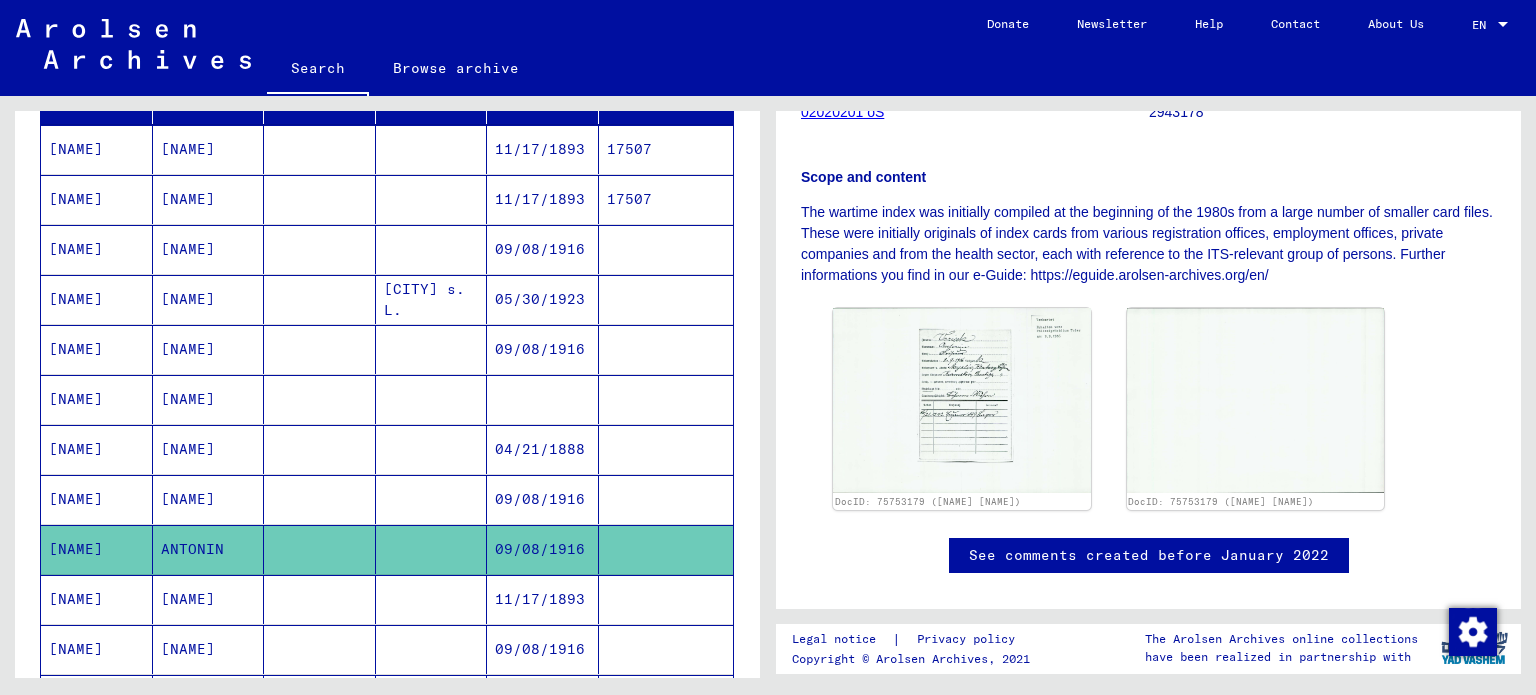 click on "09/08/1916" at bounding box center (543, 699) 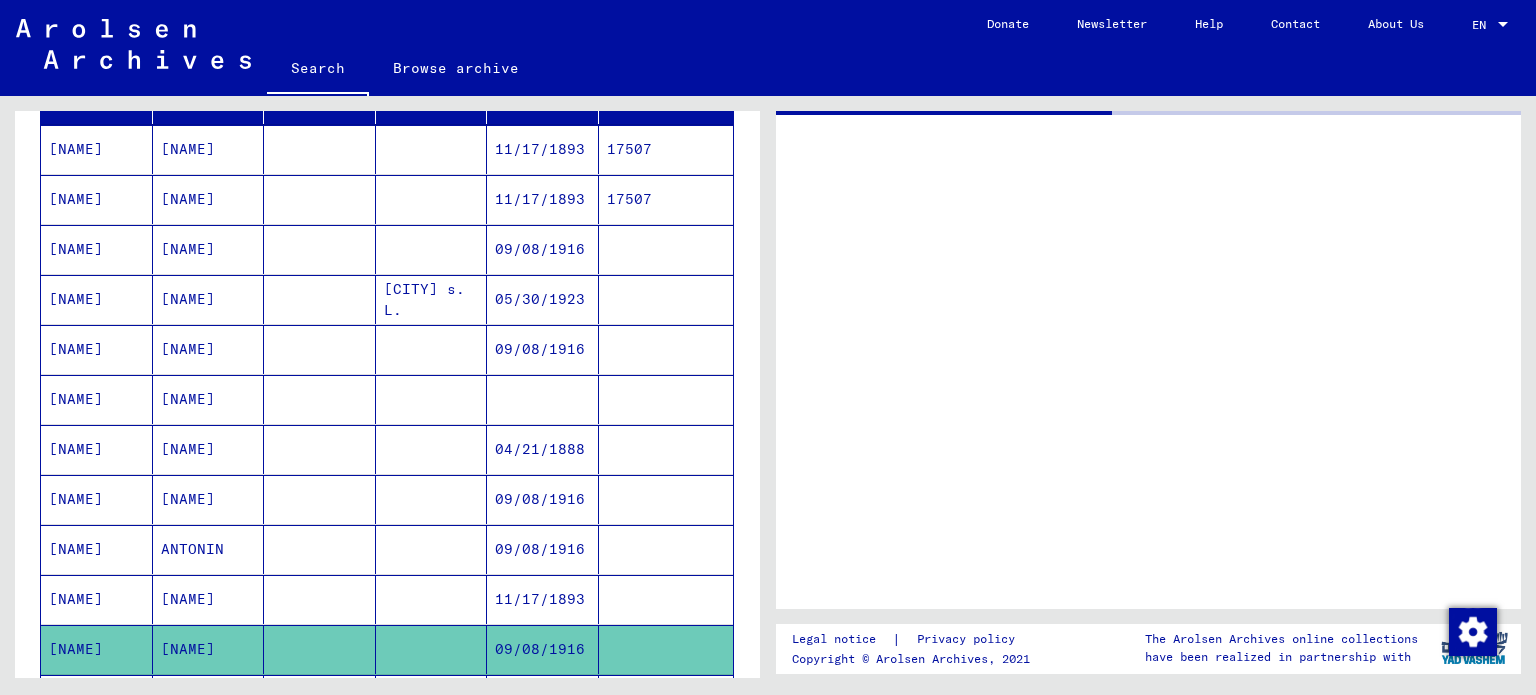 scroll, scrollTop: 0, scrollLeft: 0, axis: both 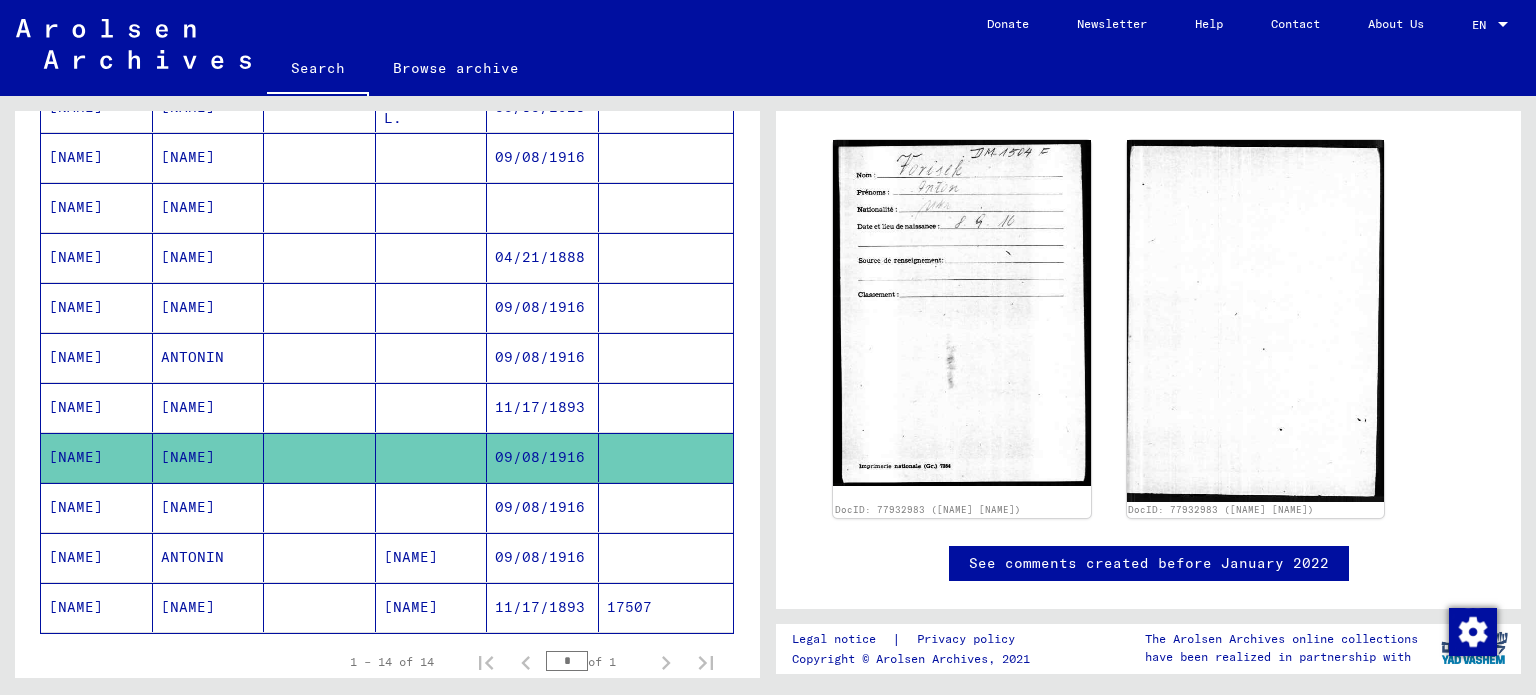 click on "09/08/1916" at bounding box center [543, 557] 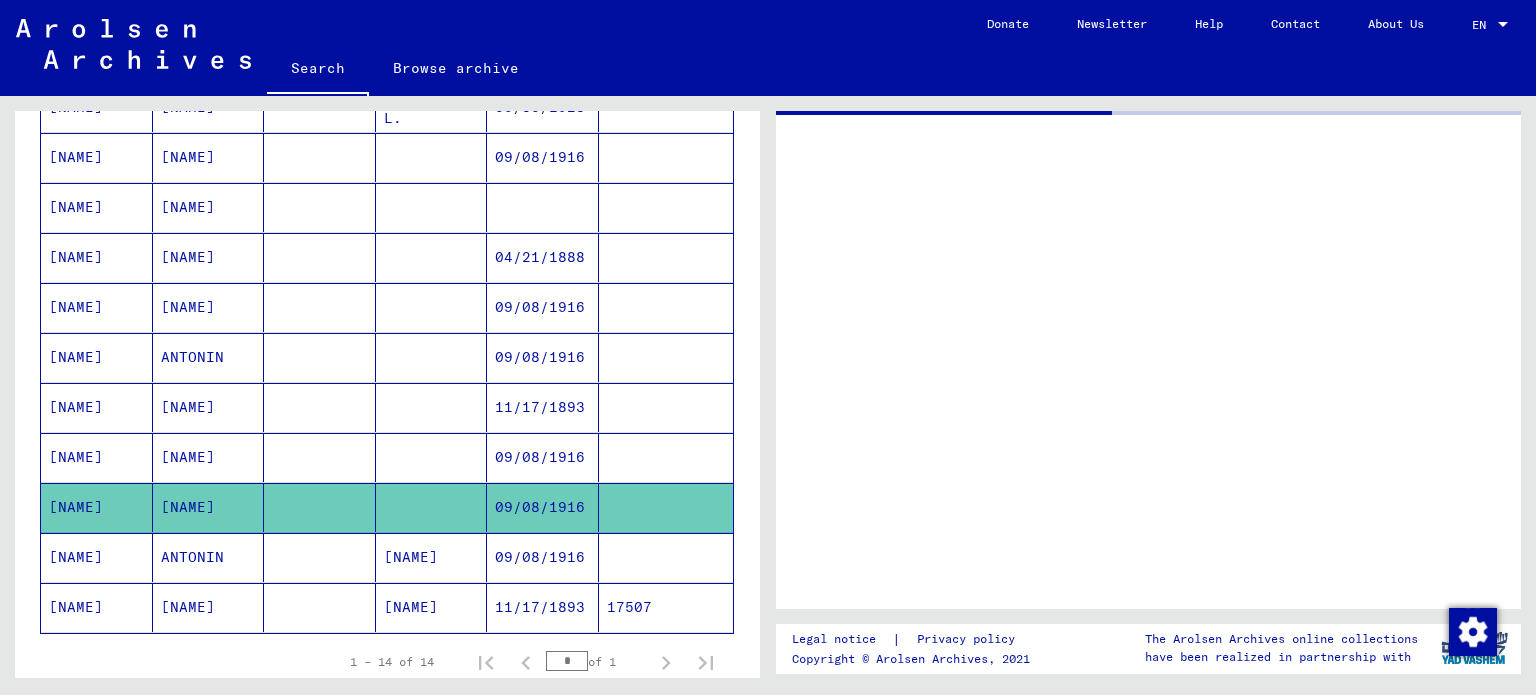 scroll, scrollTop: 0, scrollLeft: 0, axis: both 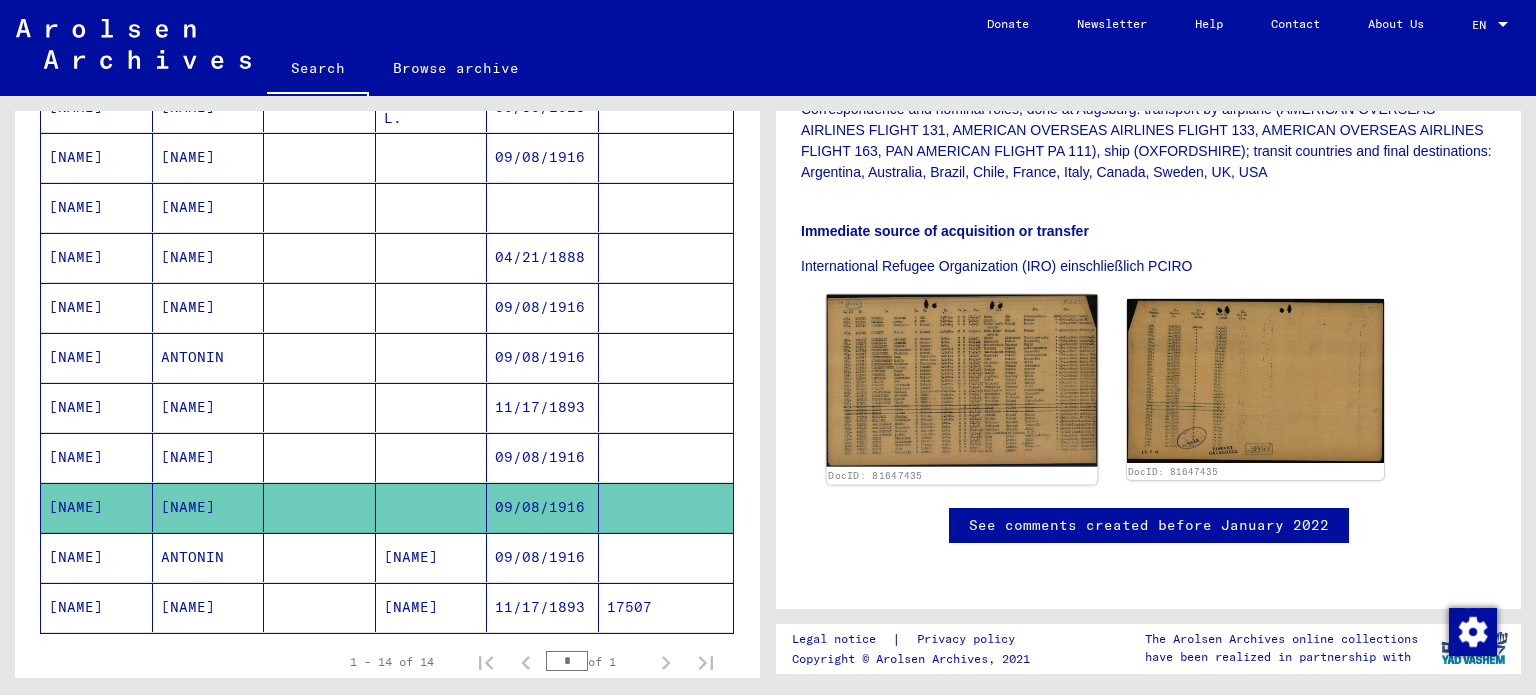 click 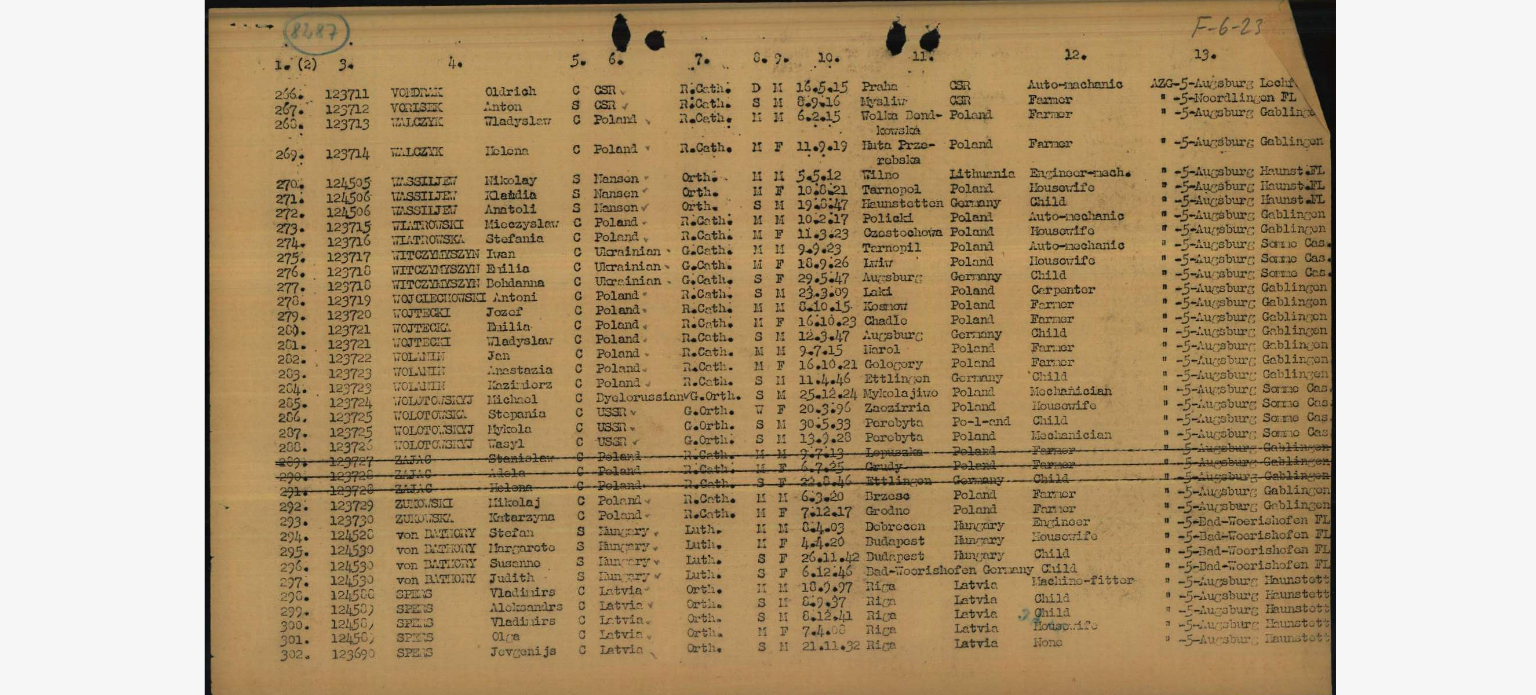 type 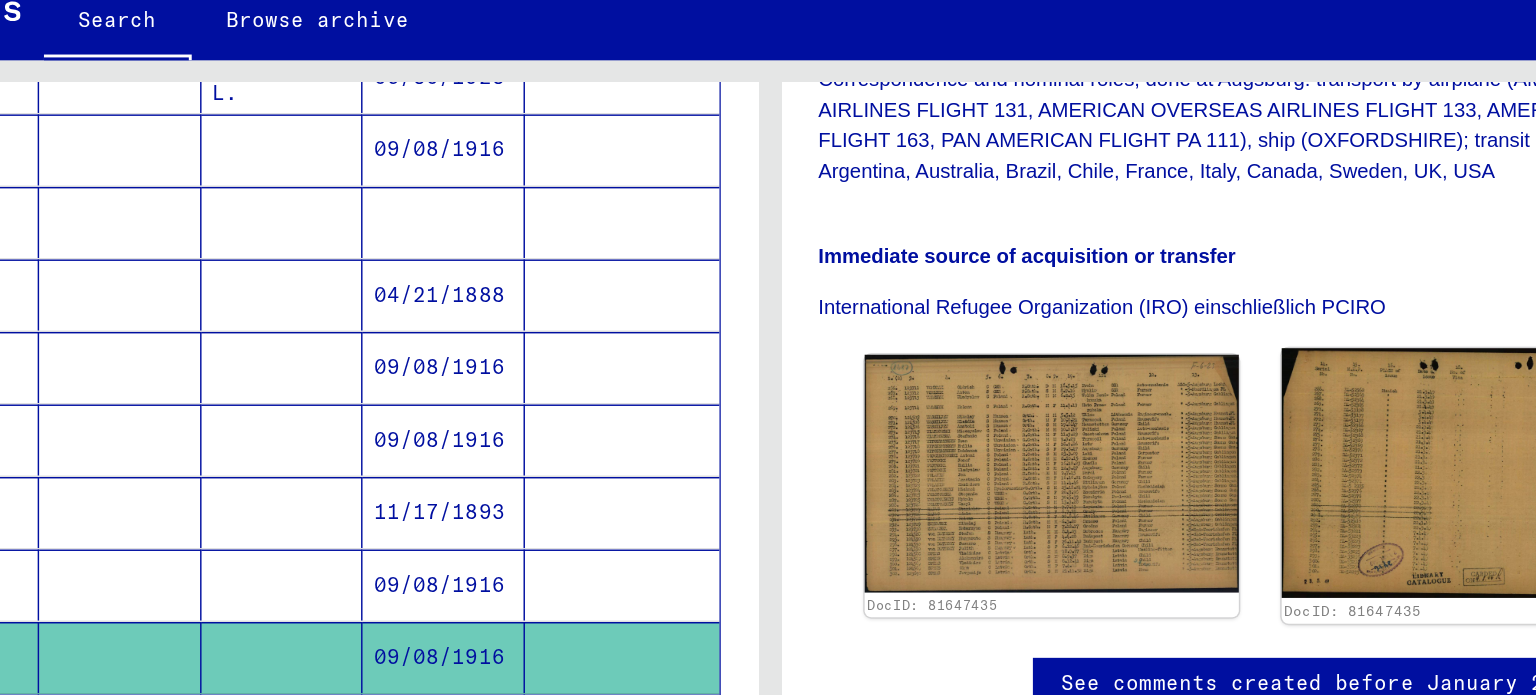 click 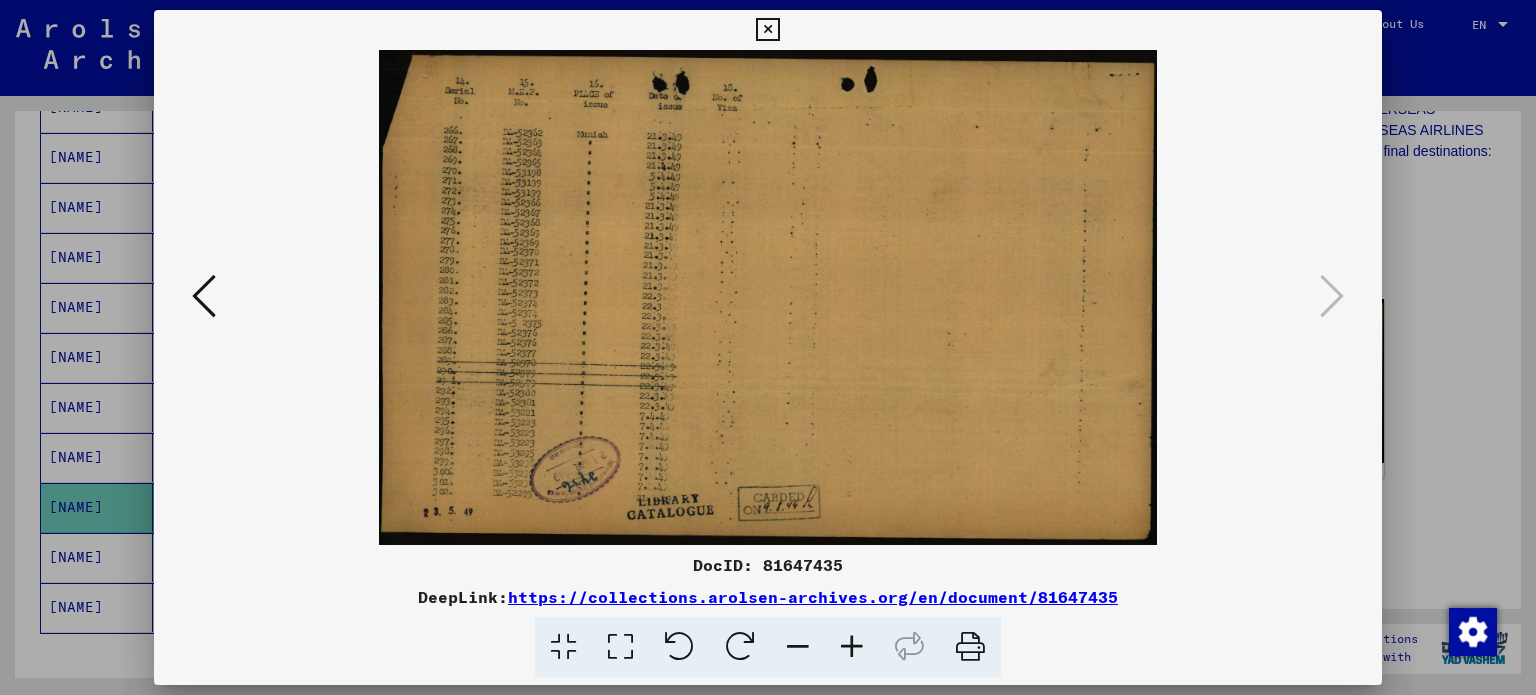 click at bounding box center (204, 296) 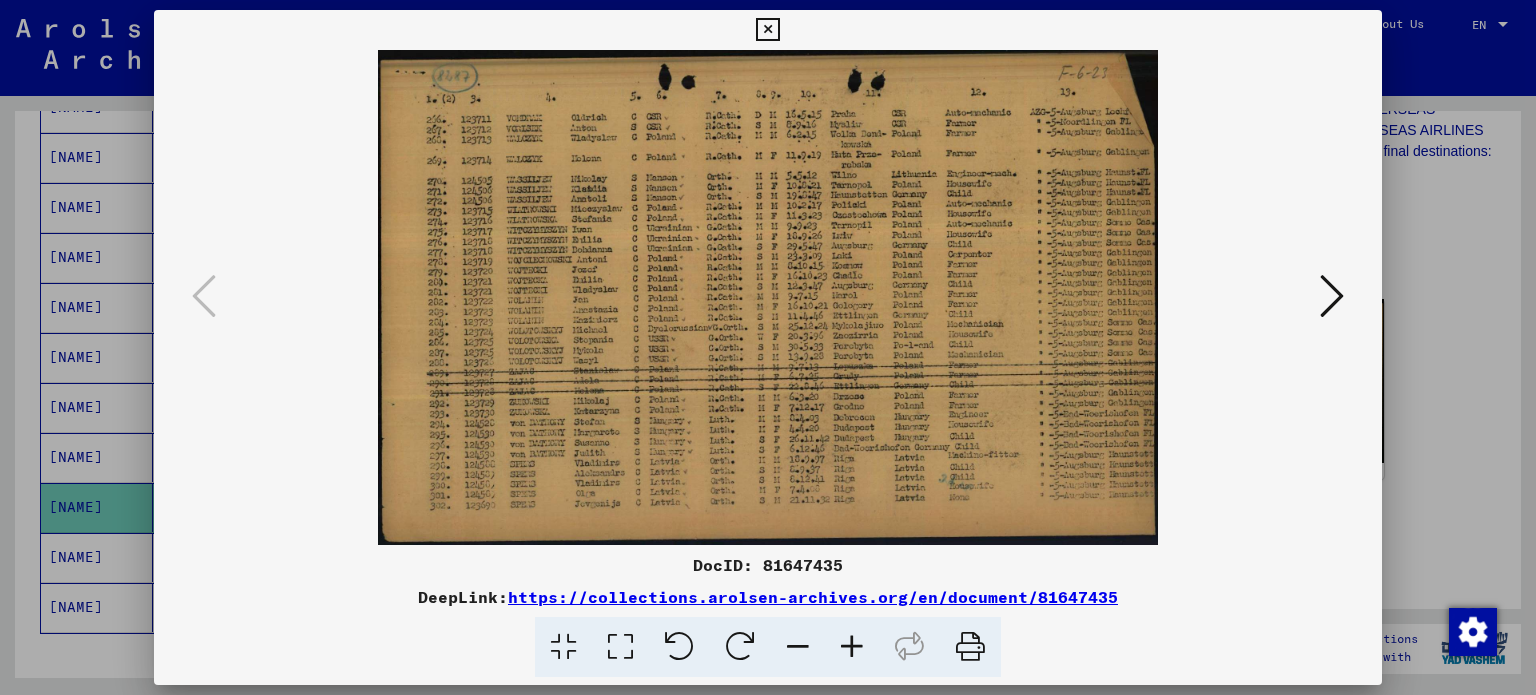 click at bounding box center [767, 30] 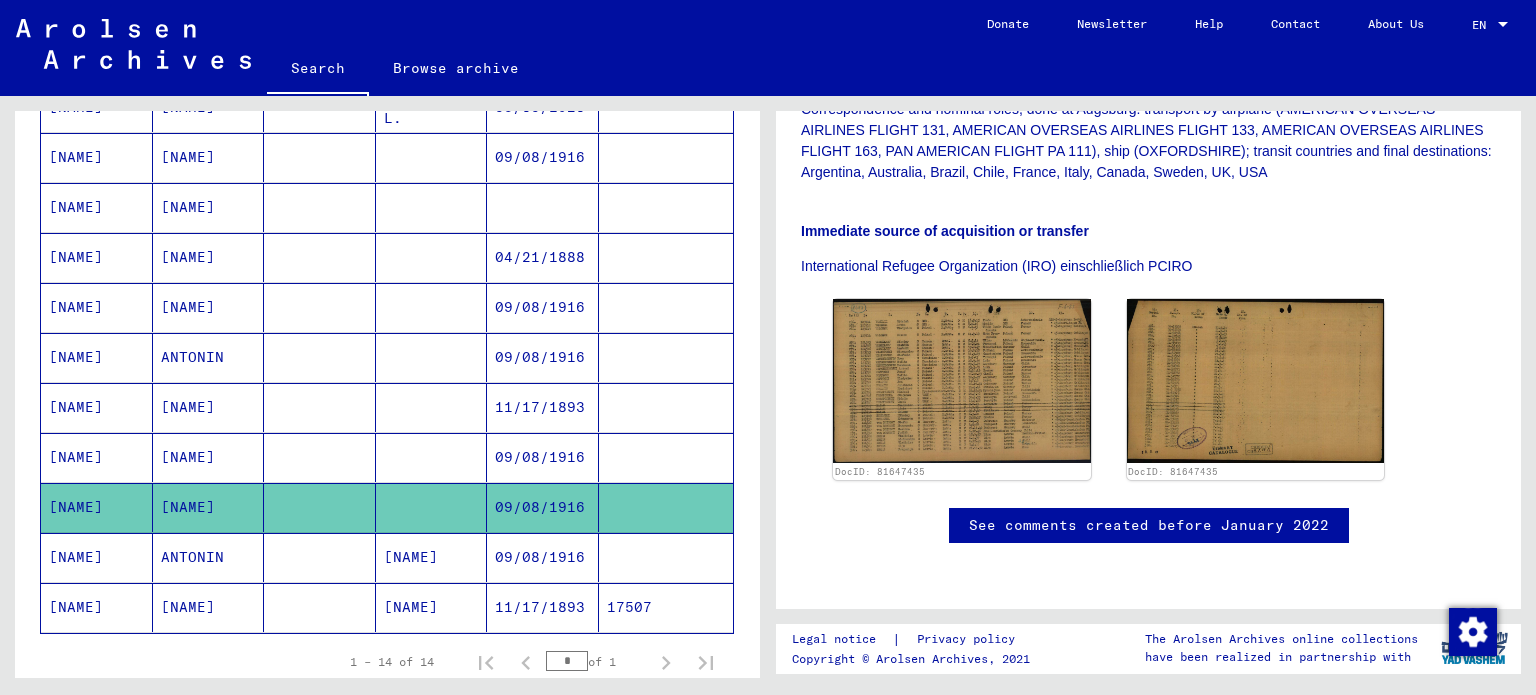 click on "09/08/1916" at bounding box center (543, 607) 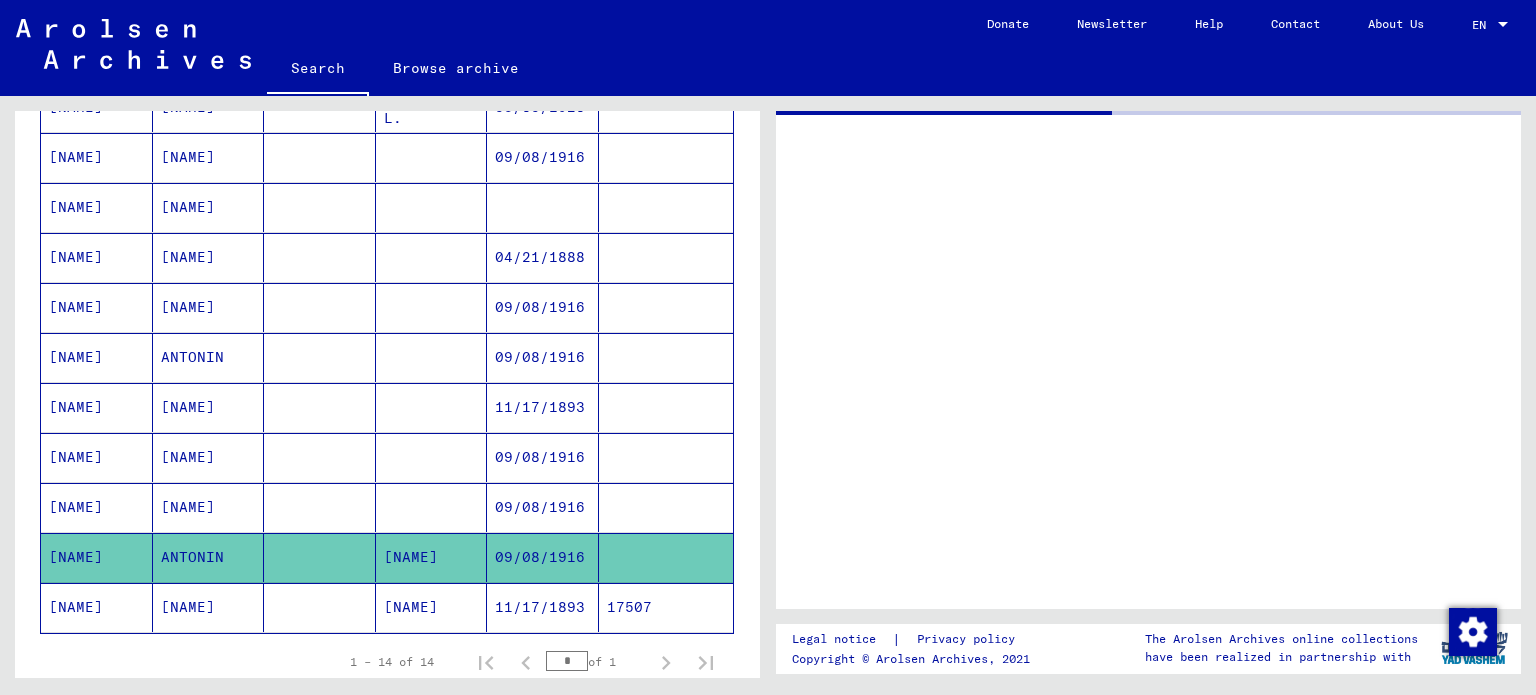 scroll, scrollTop: 0, scrollLeft: 0, axis: both 